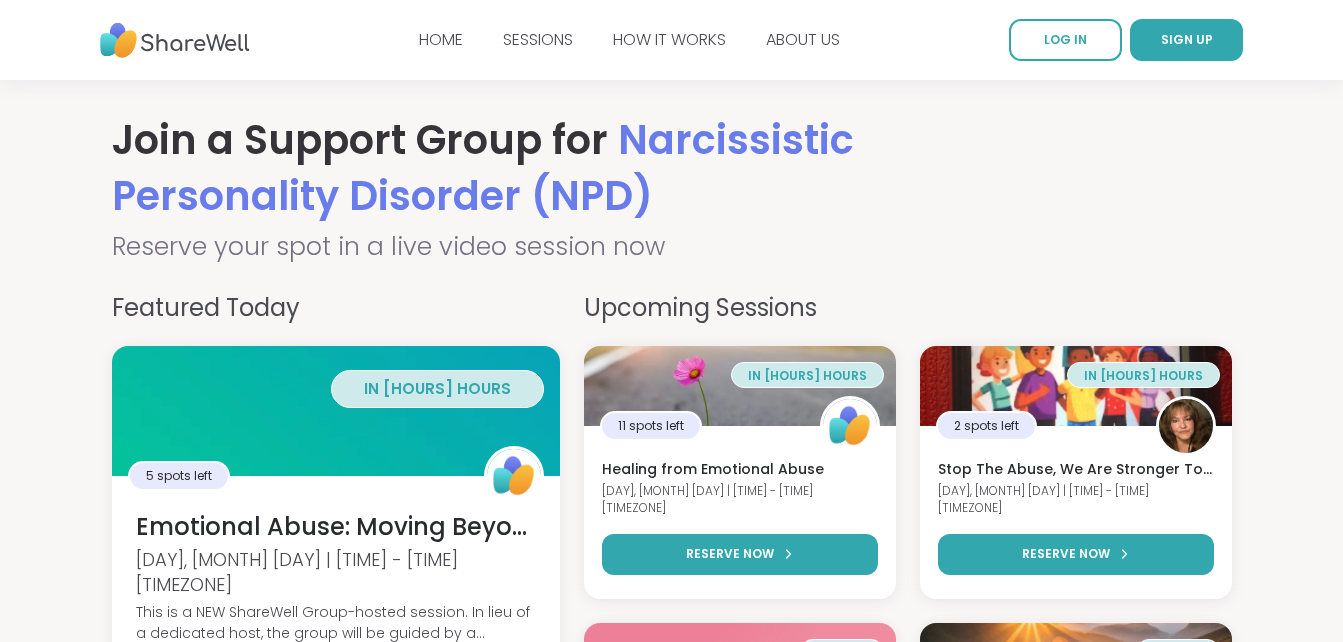 scroll, scrollTop: 0, scrollLeft: 0, axis: both 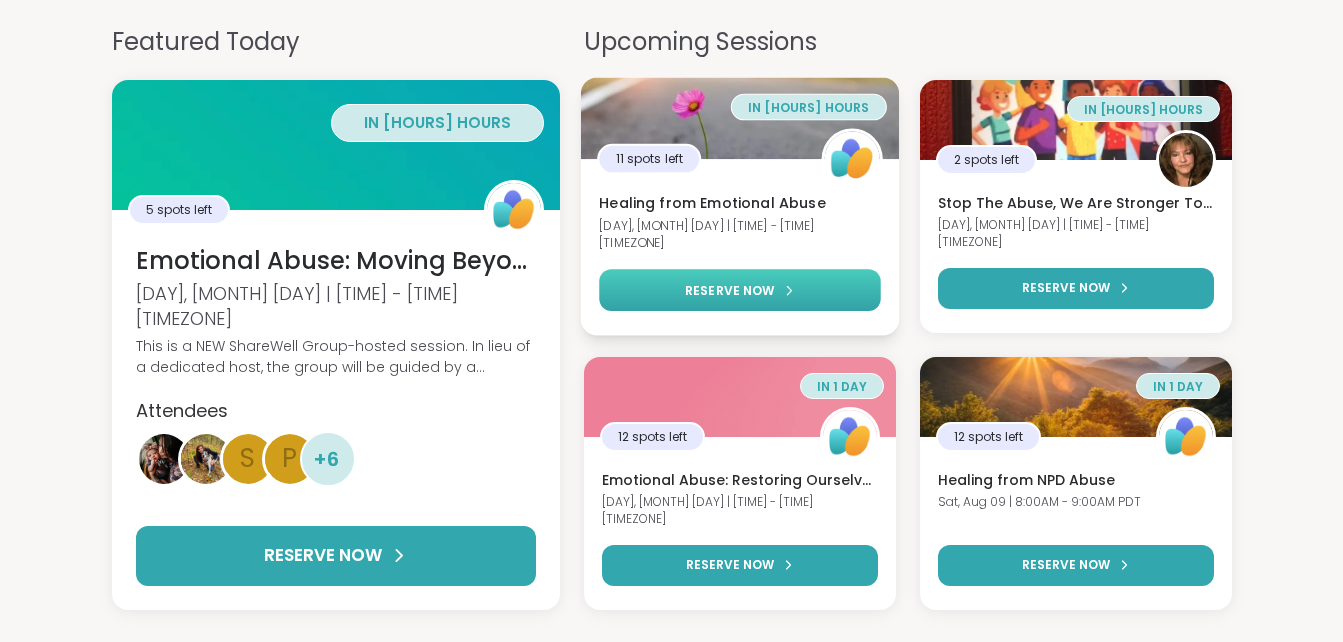 click on "RESERVE NOW" at bounding box center (740, 290) 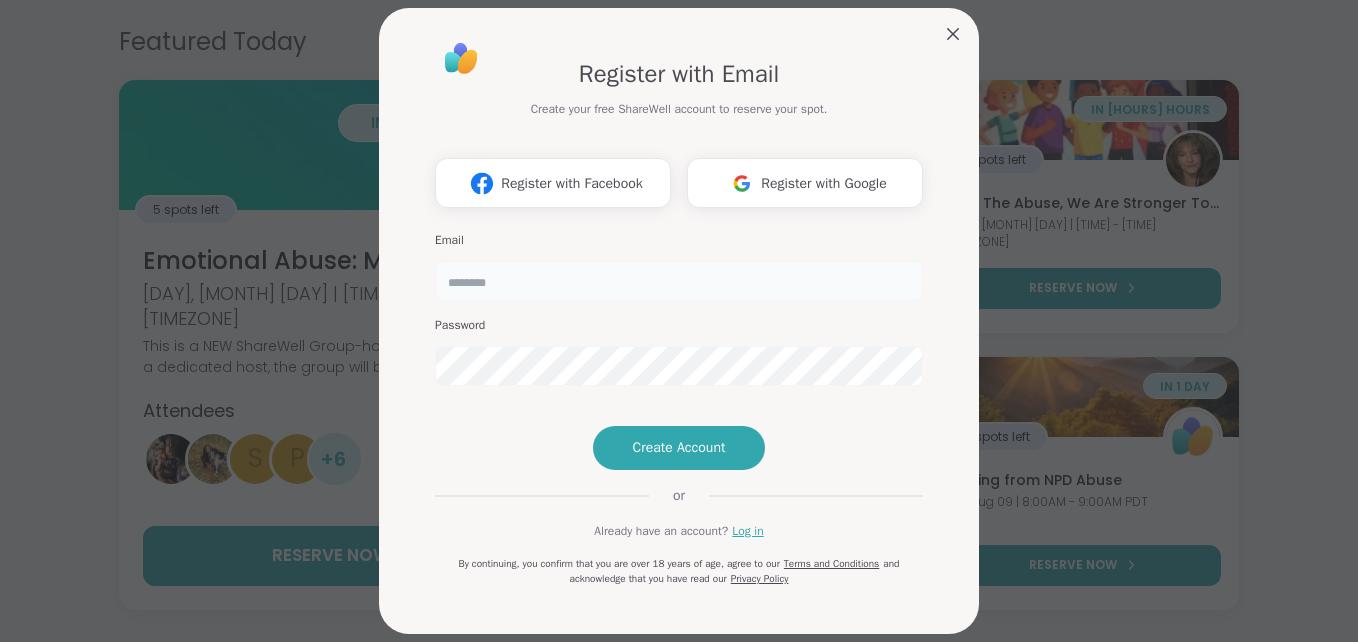 click at bounding box center (679, 281) 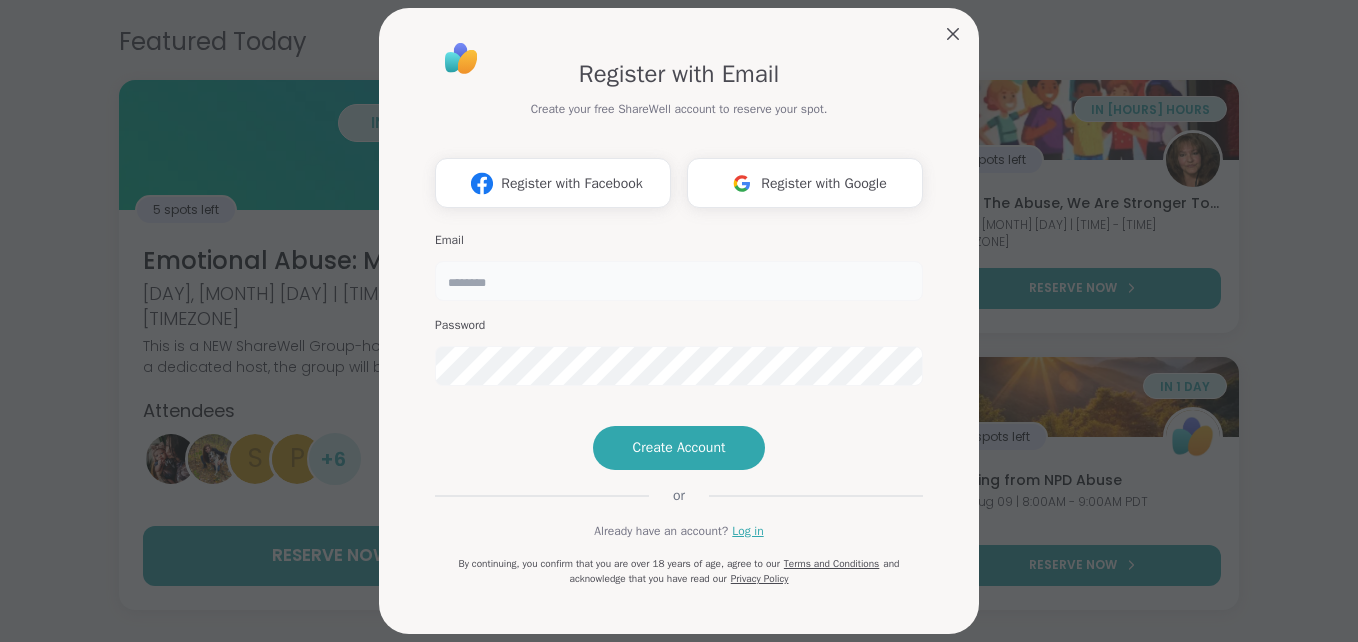 type on "**********" 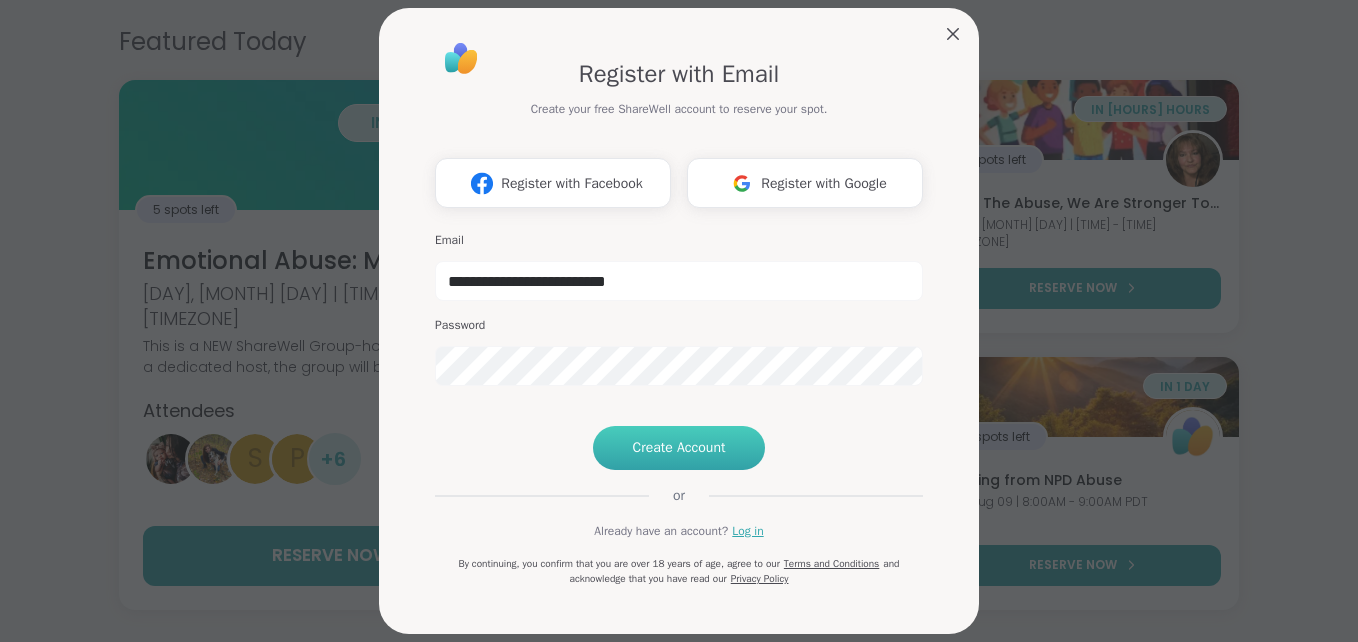 click on "Create Account" at bounding box center (679, 448) 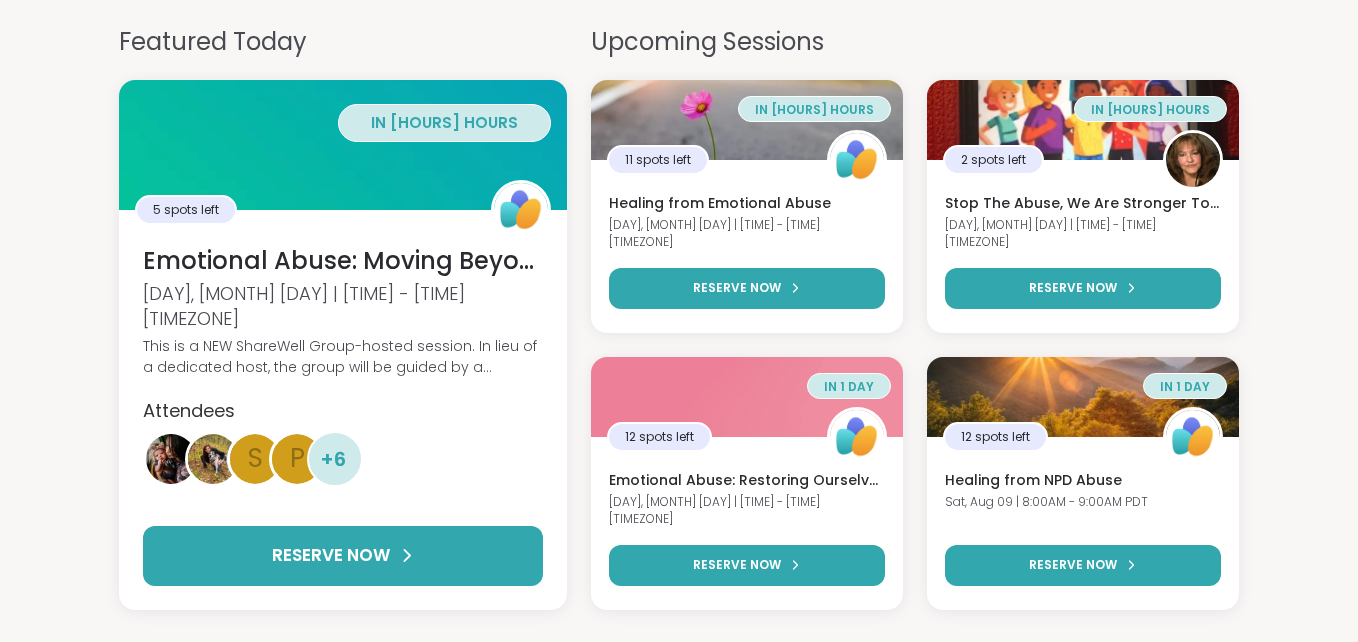 scroll, scrollTop: 0, scrollLeft: 0, axis: both 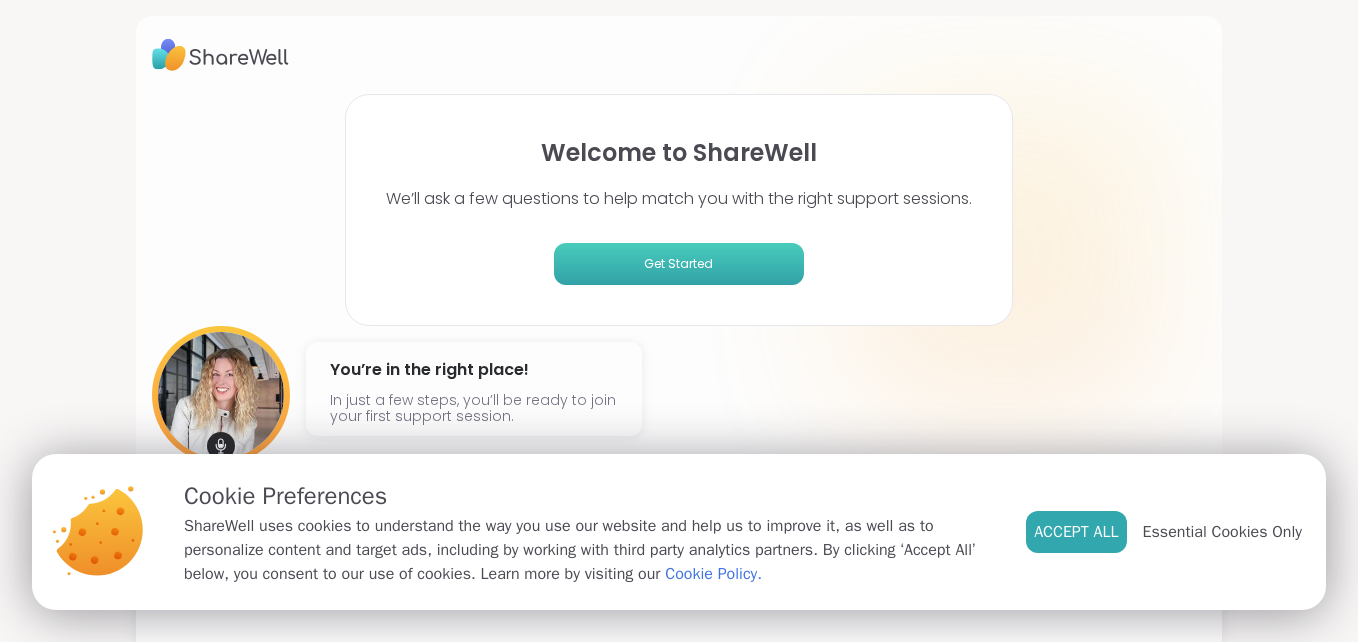 click on "Get Started" at bounding box center (679, 264) 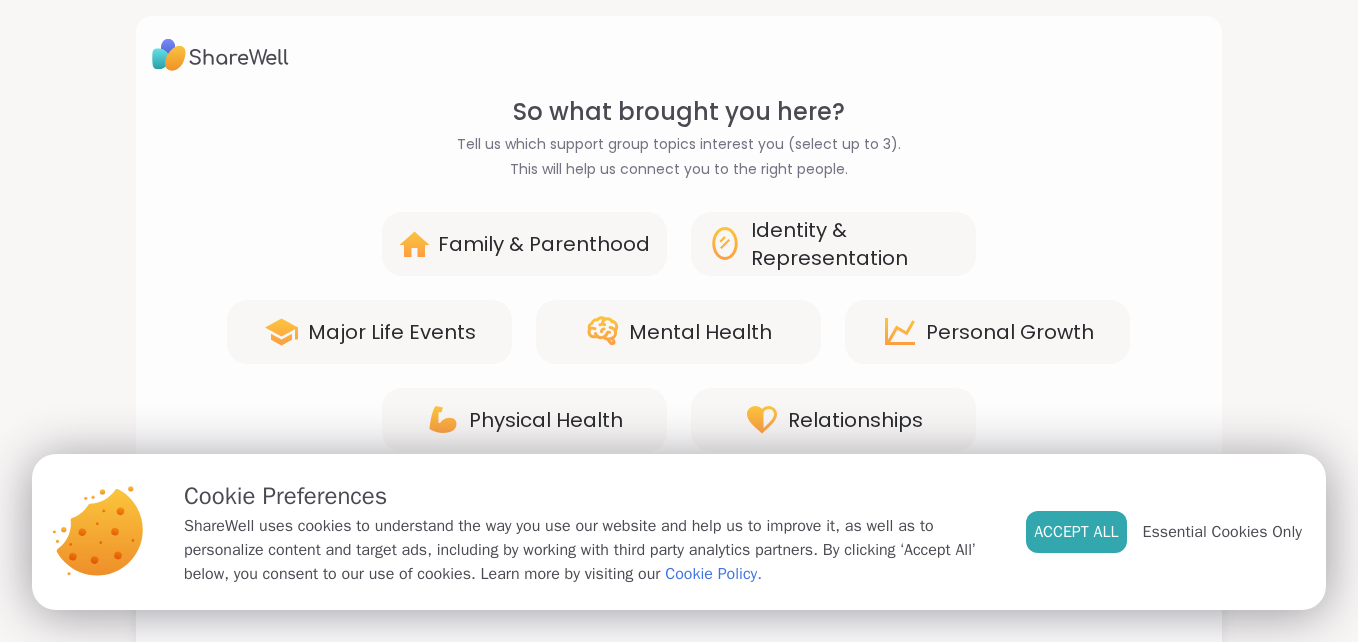 click on "Physical Health Relationships" at bounding box center (679, 420) 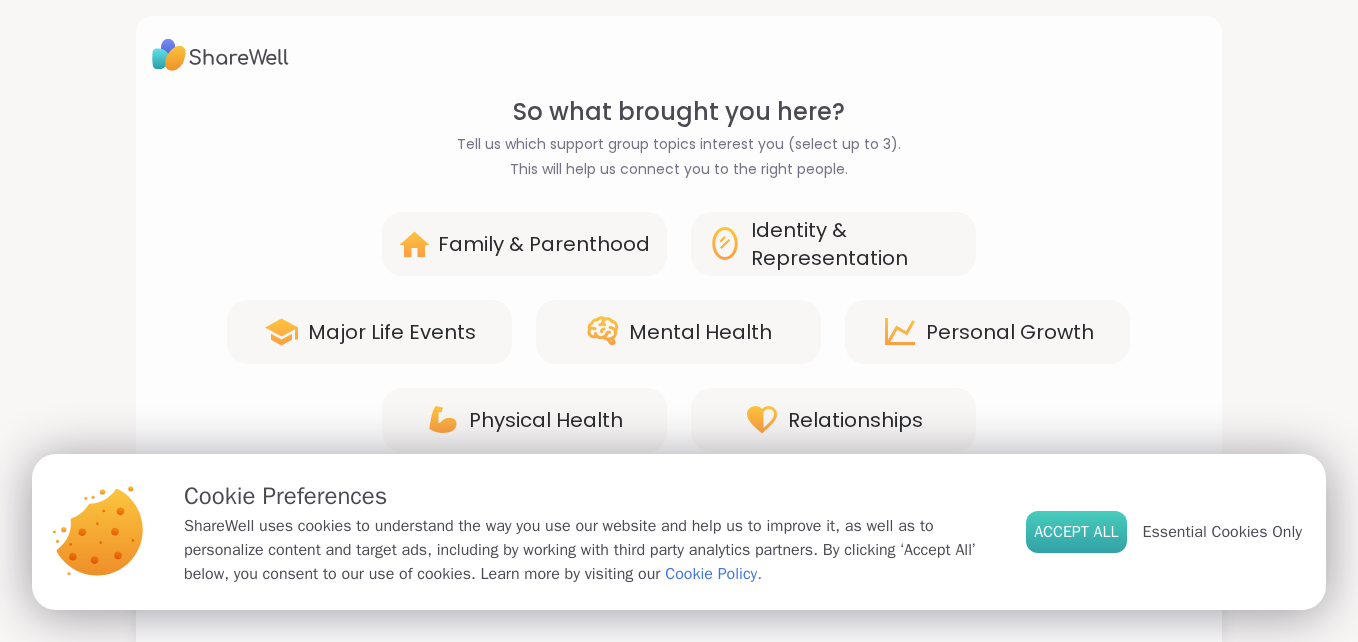 click on "Accept All" at bounding box center (1076, 532) 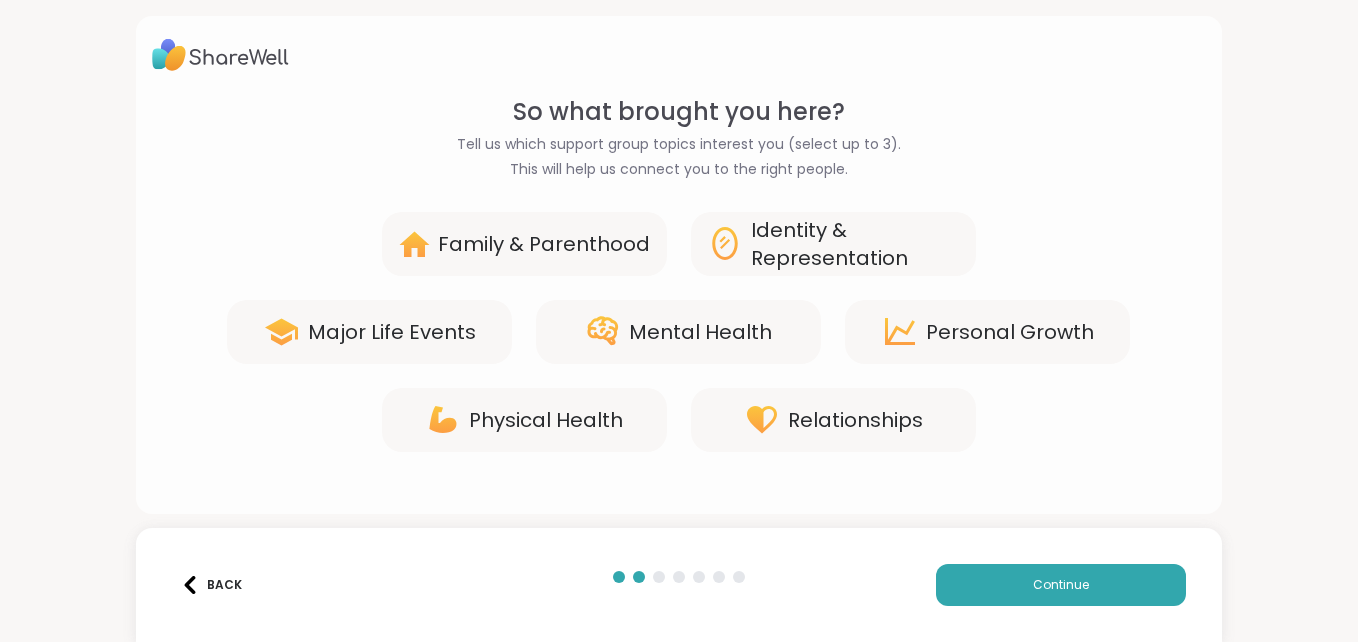 click on "Mental Health" at bounding box center (700, 332) 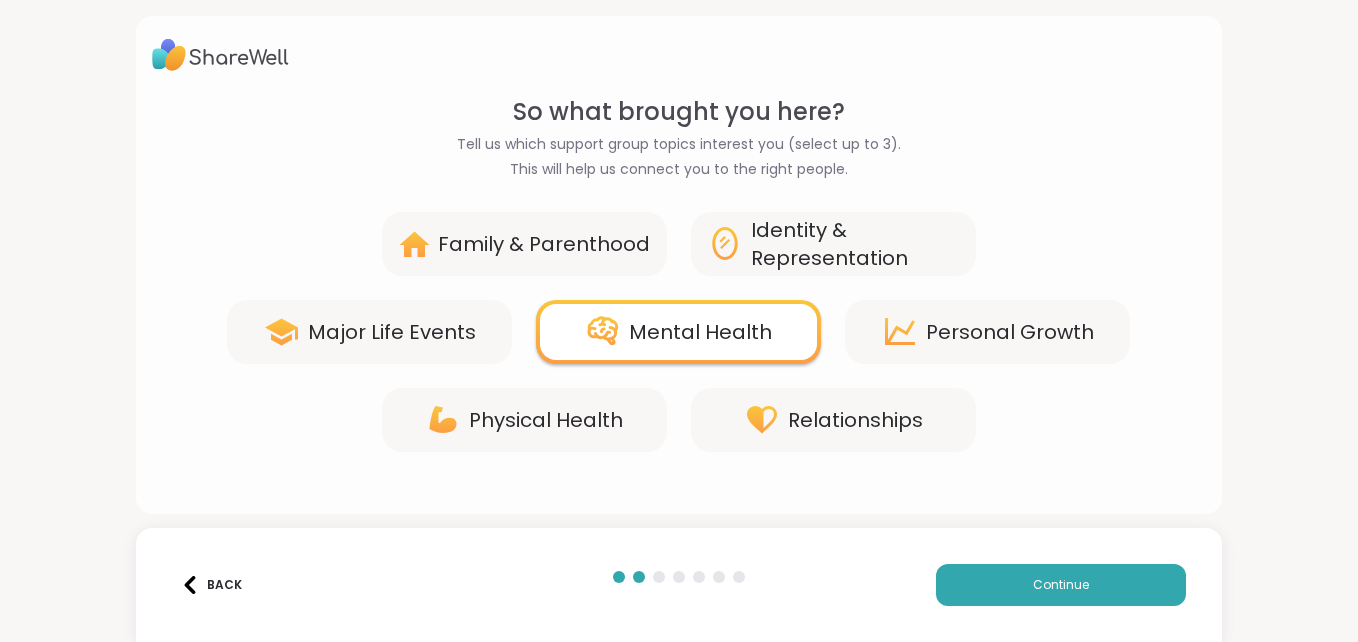 click on "Relationships" at bounding box center [855, 420] 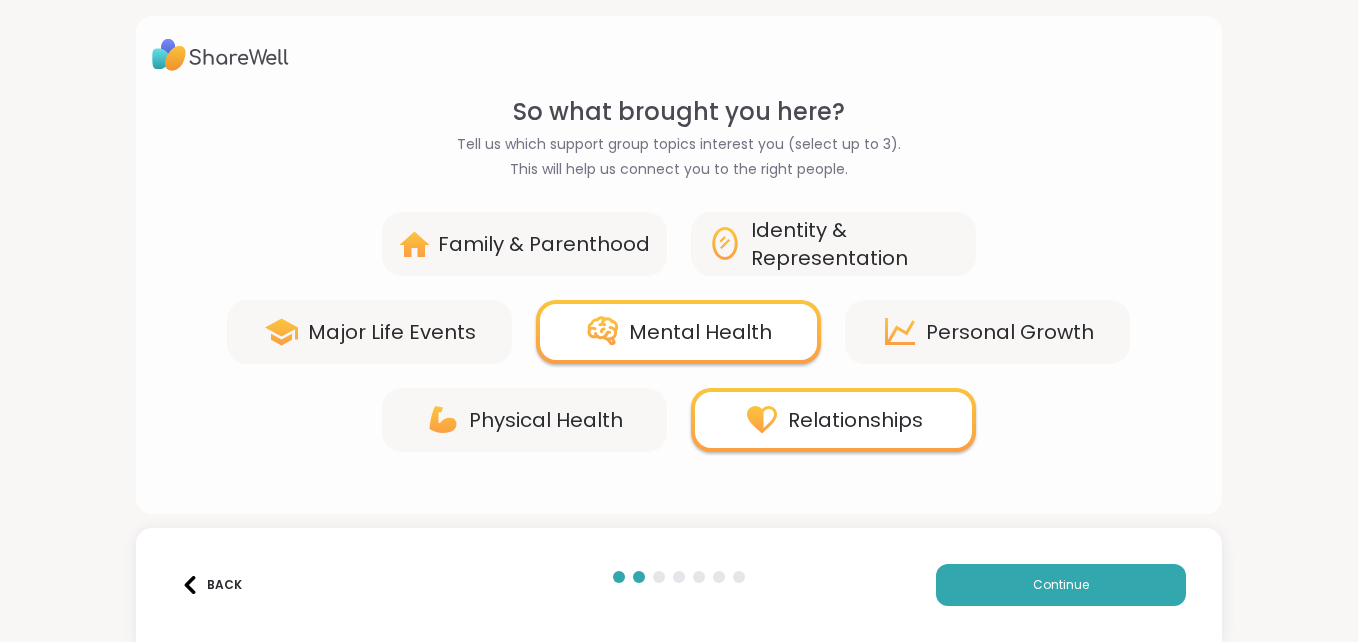 click on "Relationships" at bounding box center (855, 420) 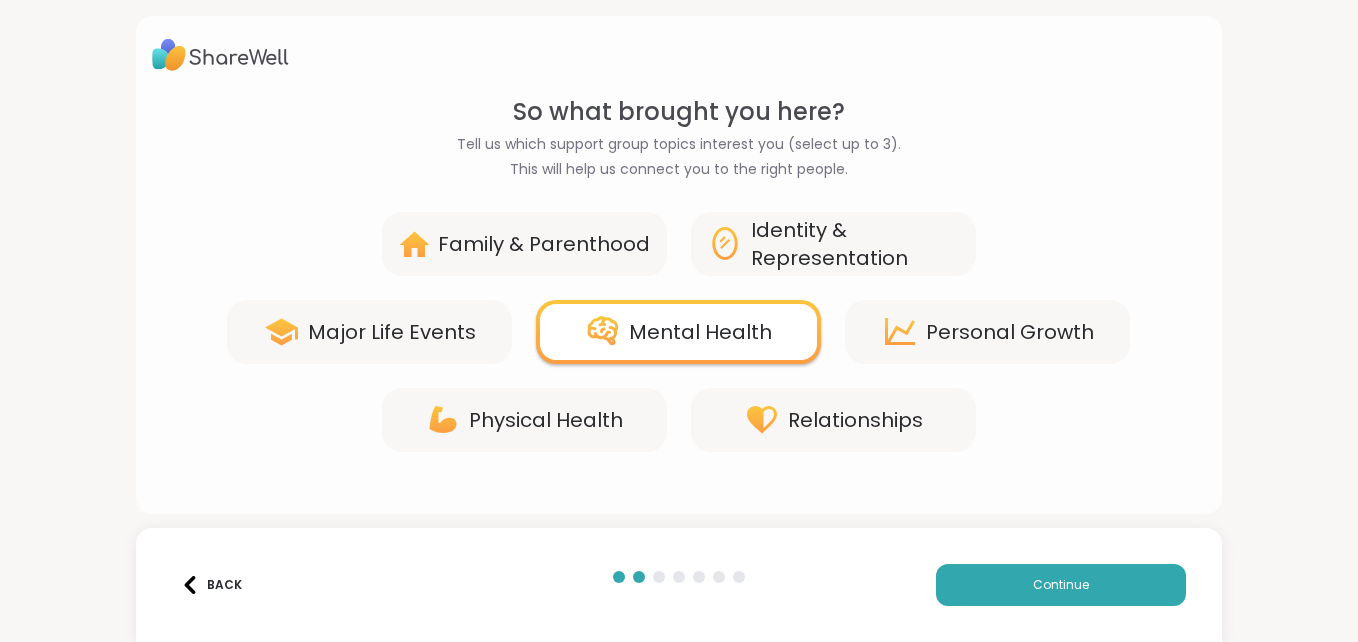 drag, startPoint x: 793, startPoint y: 421, endPoint x: 732, endPoint y: 432, distance: 61.983868 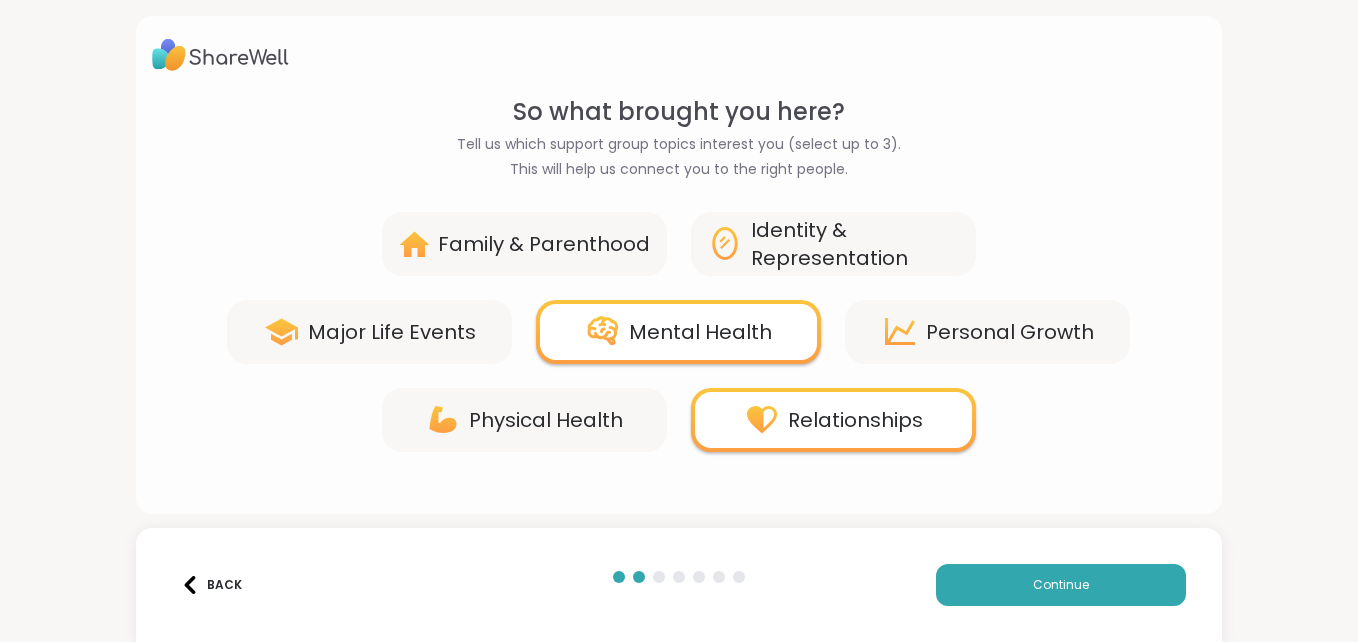 click on "Major Life Events" at bounding box center [392, 332] 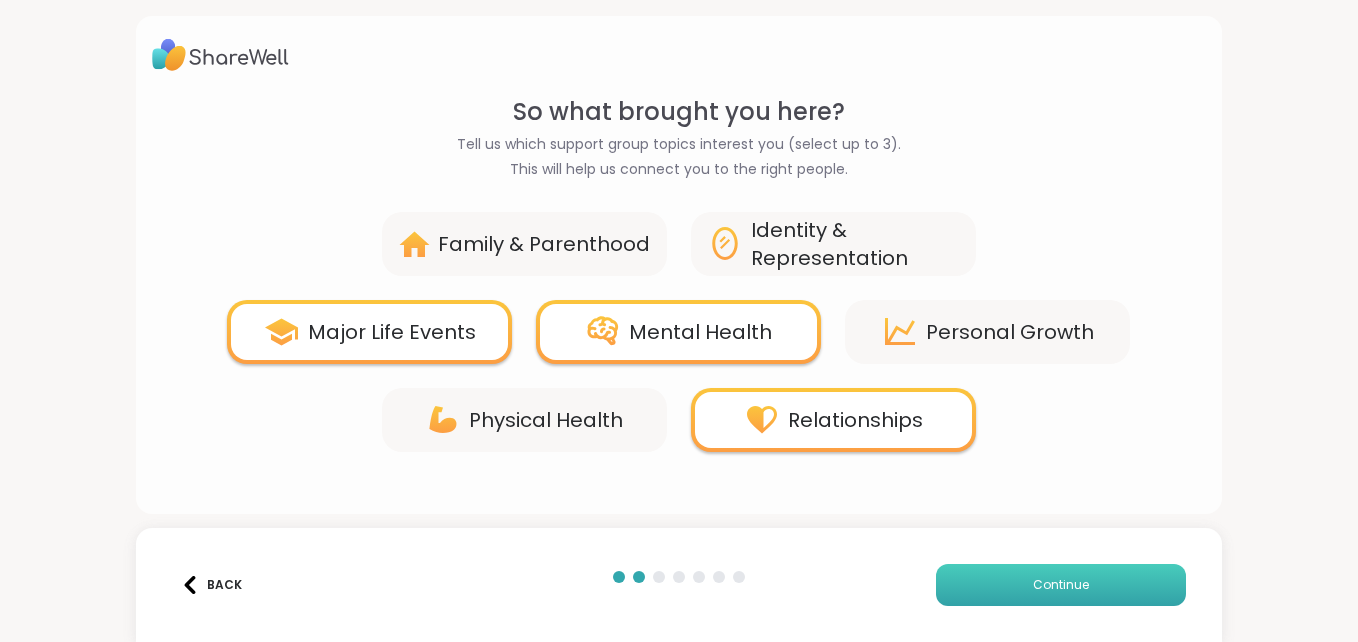 drag, startPoint x: 968, startPoint y: 579, endPoint x: 946, endPoint y: 584, distance: 22.561028 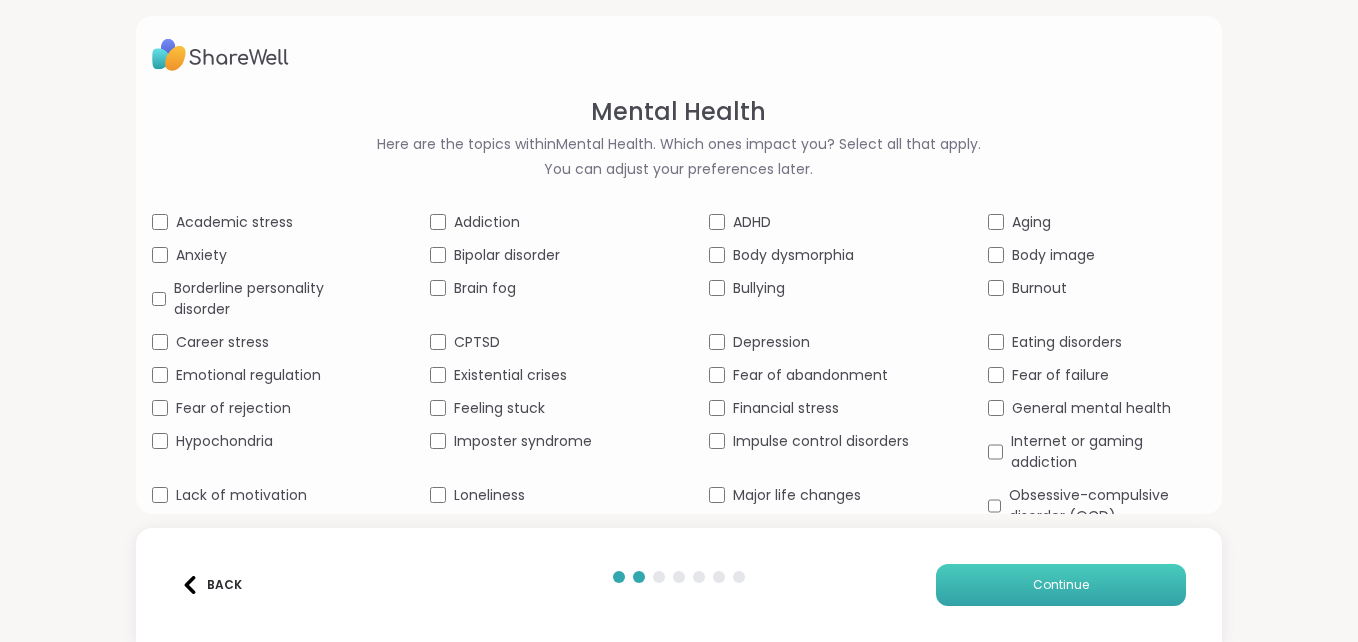 click on "Continue" at bounding box center [1061, 585] 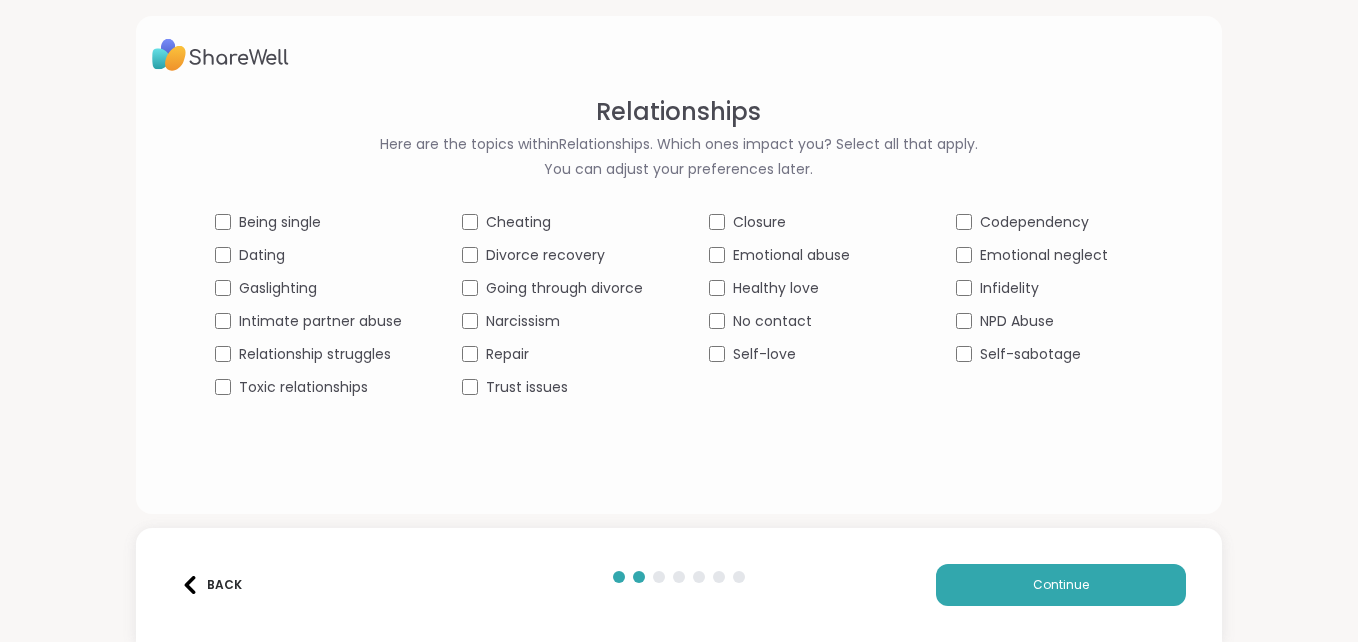click on "Back" at bounding box center [211, 585] 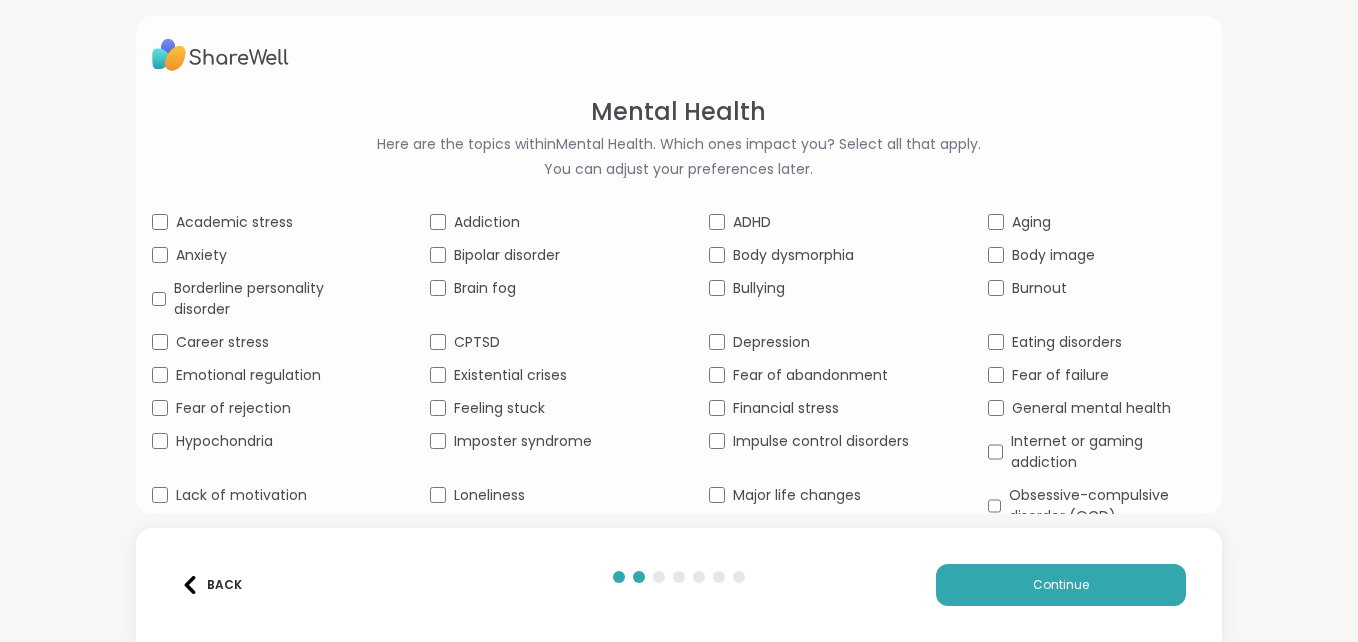 click on "Academic stress Addiction ADHD Aging Anxiety Bipolar disorder Body dysmorphia Body image Borderline personality disorder Brain fog Bullying Burnout Career stress CPTSD Depression Eating disorders Emotional regulation Existential crises Fear of abandonment Fear of failure Fear of rejection Feeling stuck Financial stress General mental health Hypochondria Imposter syndrome Impulse control disorders Internet or gaming addiction Lack of motivation Loneliness Major life changes Obsessive-compulsive disorder (OCD) Panic attacks Perfectionism Phobias PTSD Recovery Seasonal Affective Disorder Self-esteem Shame Social anxiety Stress management Suicidal thoughts" at bounding box center (679, 419) 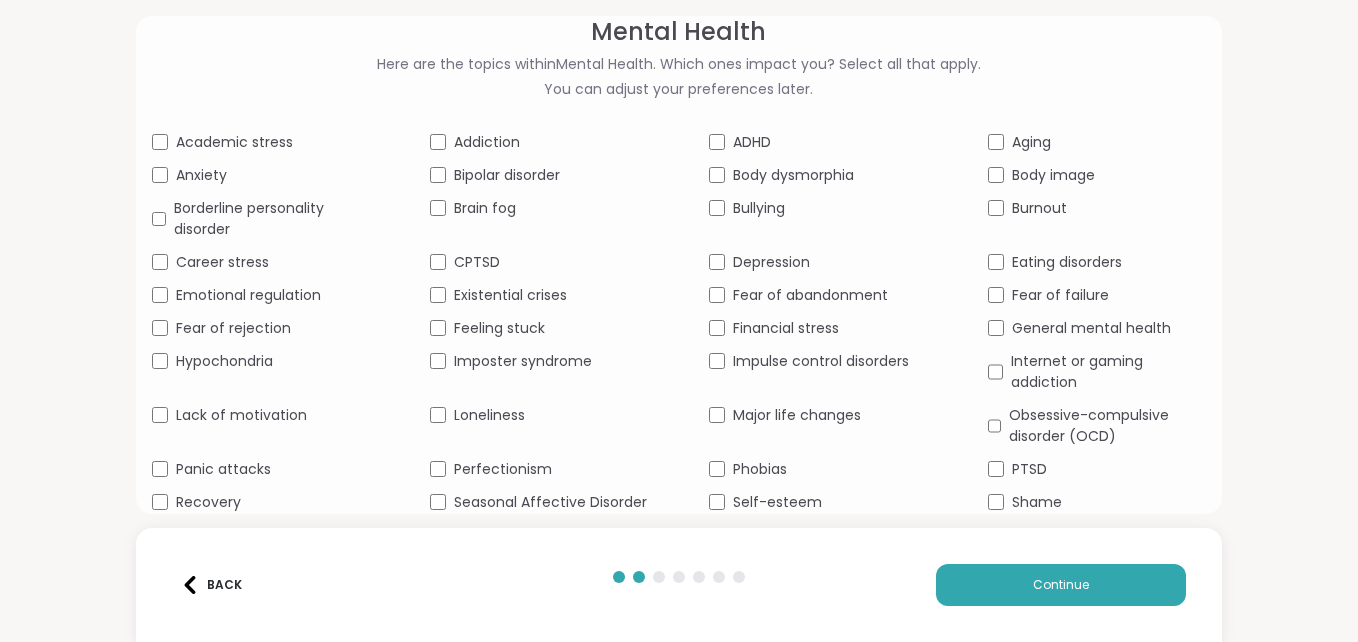 scroll, scrollTop: 112, scrollLeft: 0, axis: vertical 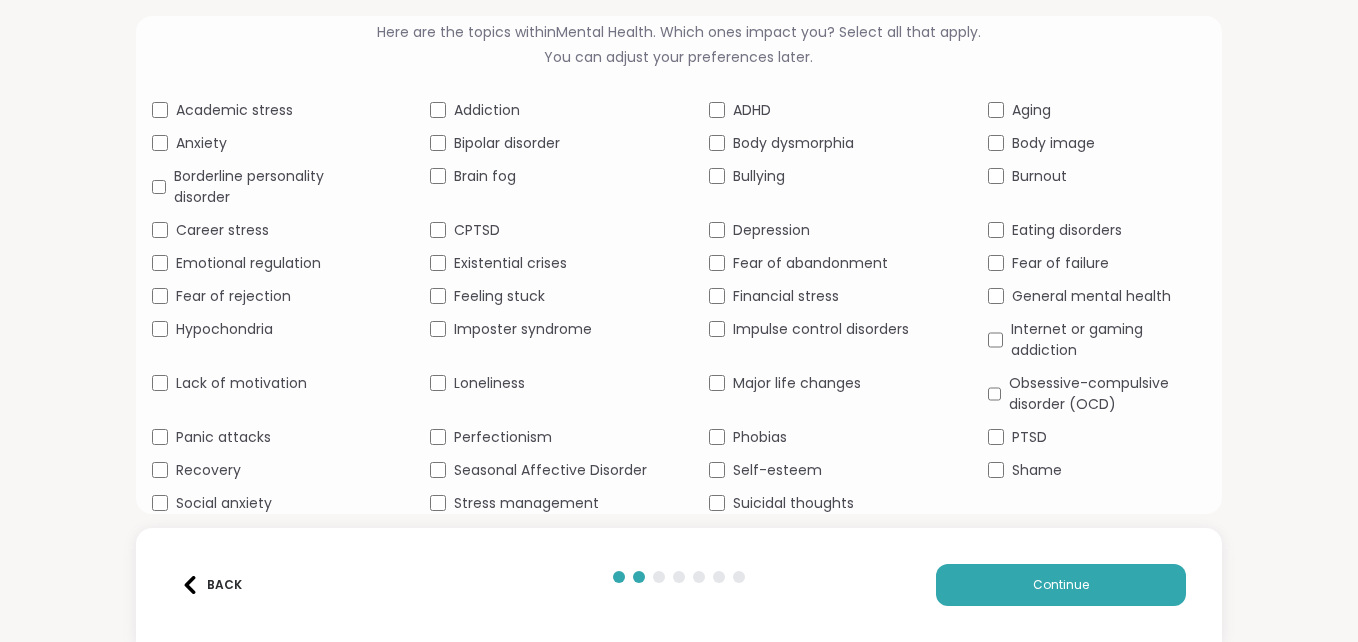 click on "Mental Health Here are the topics within  Mental Health . Which ones impact you? Select all that apply. You can adjust your preferences later. Academic stress Addiction ADHD Aging Anxiety Bipolar disorder Body dysmorphia Body image Borderline personality disorder Brain fog Bullying Burnout Career stress CPTSD Depression Eating disorders Emotional regulation Existential crises Fear of abandonment Fear of failure Fear of rejection Feeling stuck Financial stress General mental health Hypochondria Imposter syndrome Impulse control disorders Internet or gaming addiction Lack of motivation Loneliness Major life changes Obsessive-compulsive disorder (OCD) Panic attacks Perfectionism Phobias PTSD Recovery Seasonal Affective Disorder Self-esteem Shame Social anxiety Stress management Suicidal thoughts Back Continue" at bounding box center [679, 321] 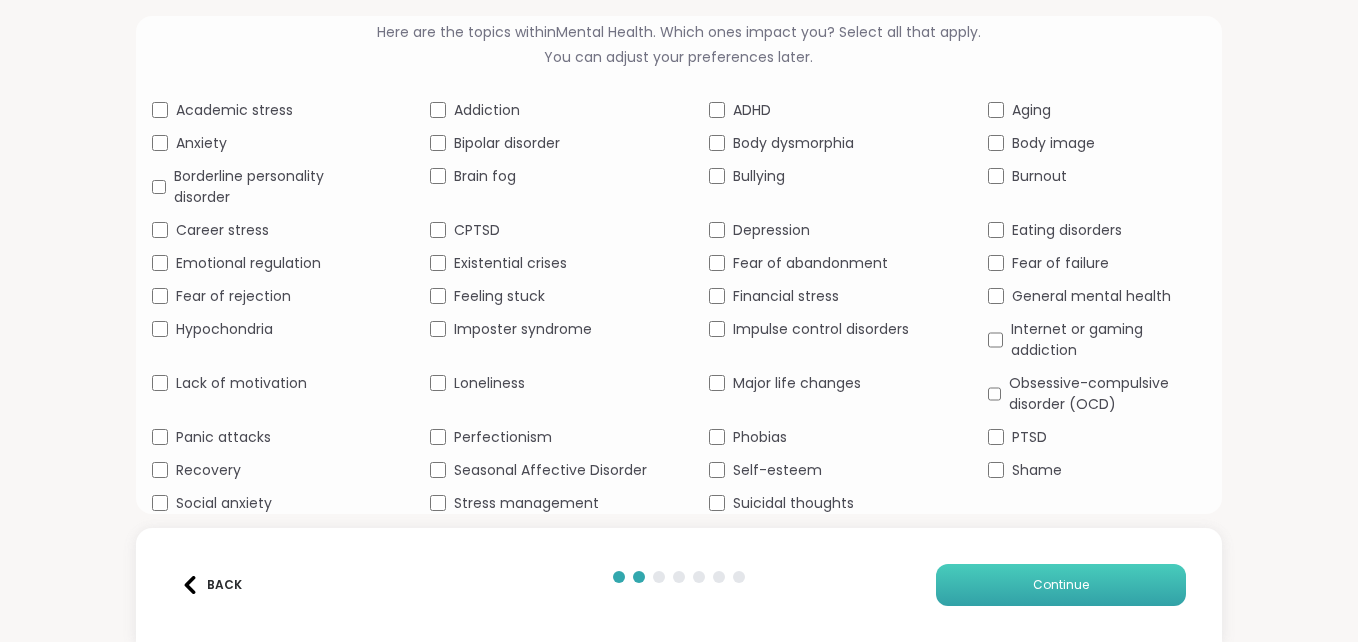 click on "Continue" at bounding box center (1061, 585) 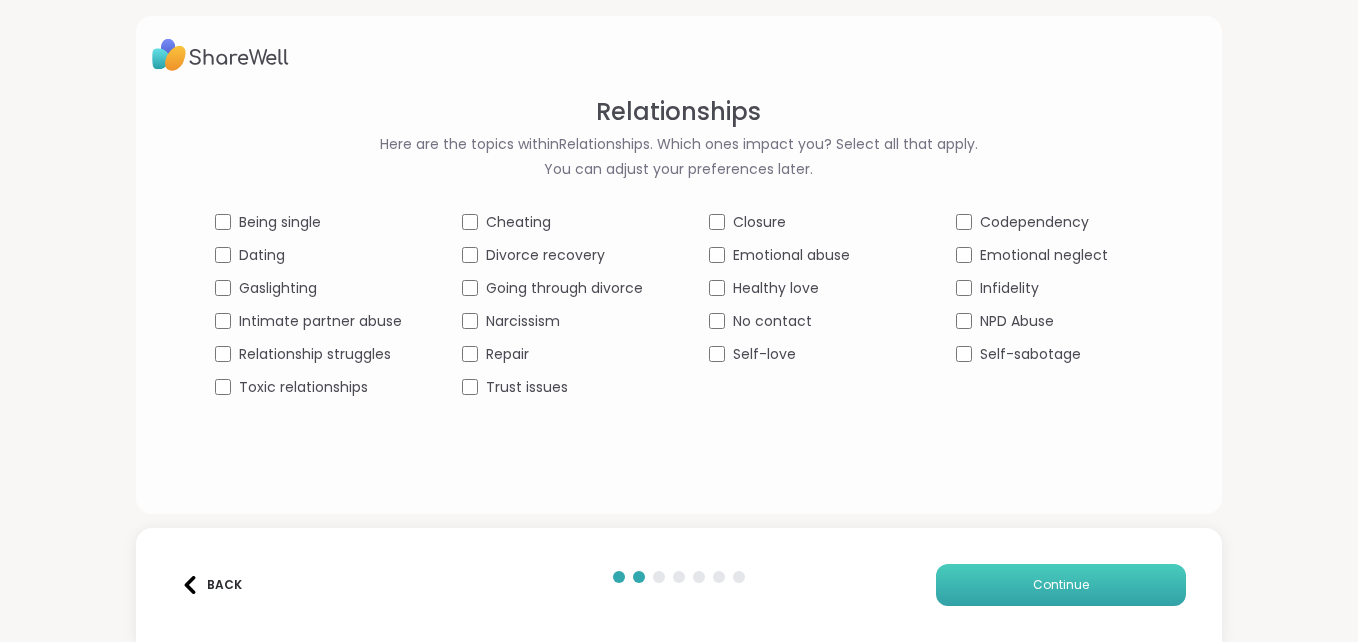 click on "Continue" at bounding box center [1061, 585] 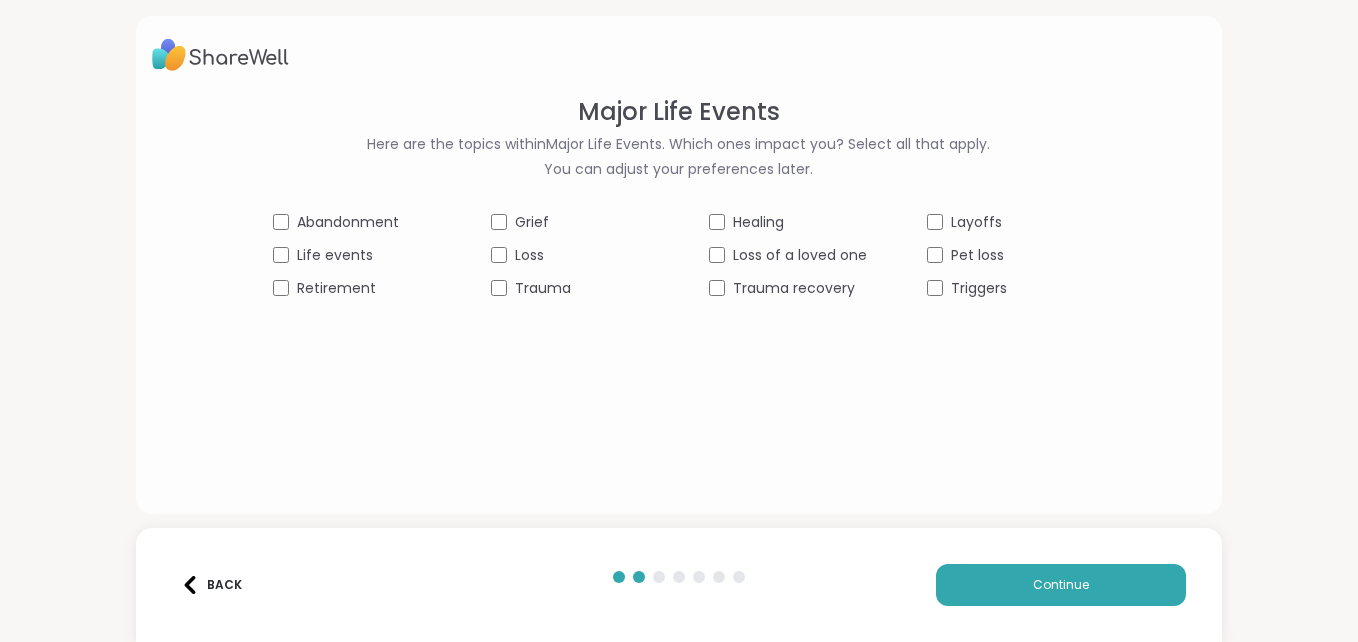 click on "Back" at bounding box center [211, 585] 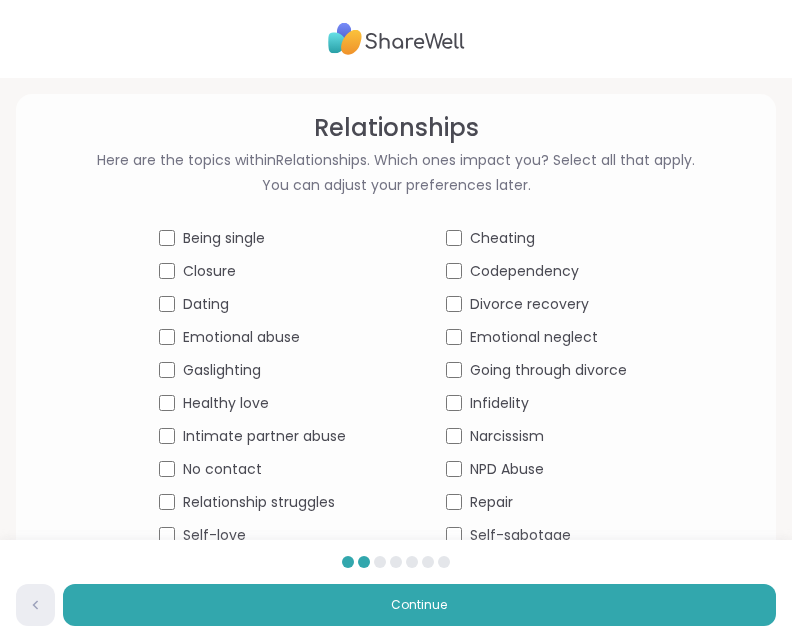 click on "Being single Cheating Closure Codependency Dating Divorce recovery Emotional abuse Emotional neglect Gaslighting Going through divorce Healthy love Infidelity Intimate partner abuse Narcissism No contact NPD Abuse Relationship struggles Repair Self-love Self-sabotage Toxic relationships Trust issues" at bounding box center (396, 403) 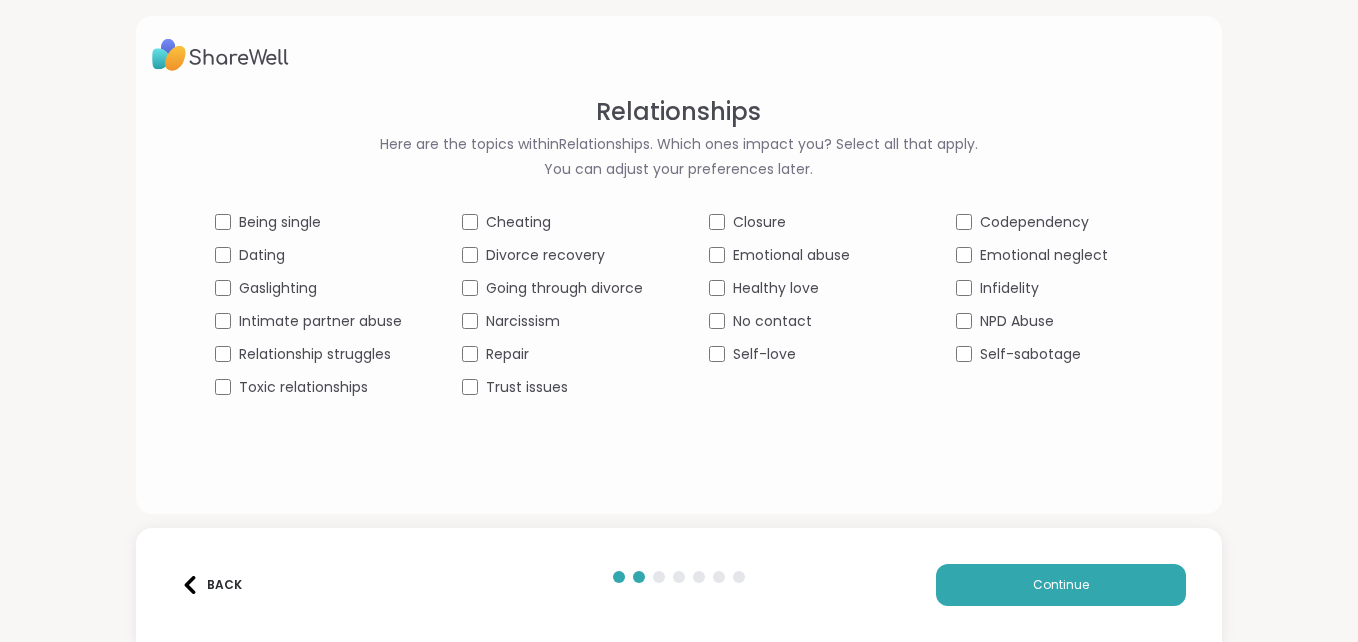 drag, startPoint x: 698, startPoint y: 297, endPoint x: 667, endPoint y: 299, distance: 31.06445 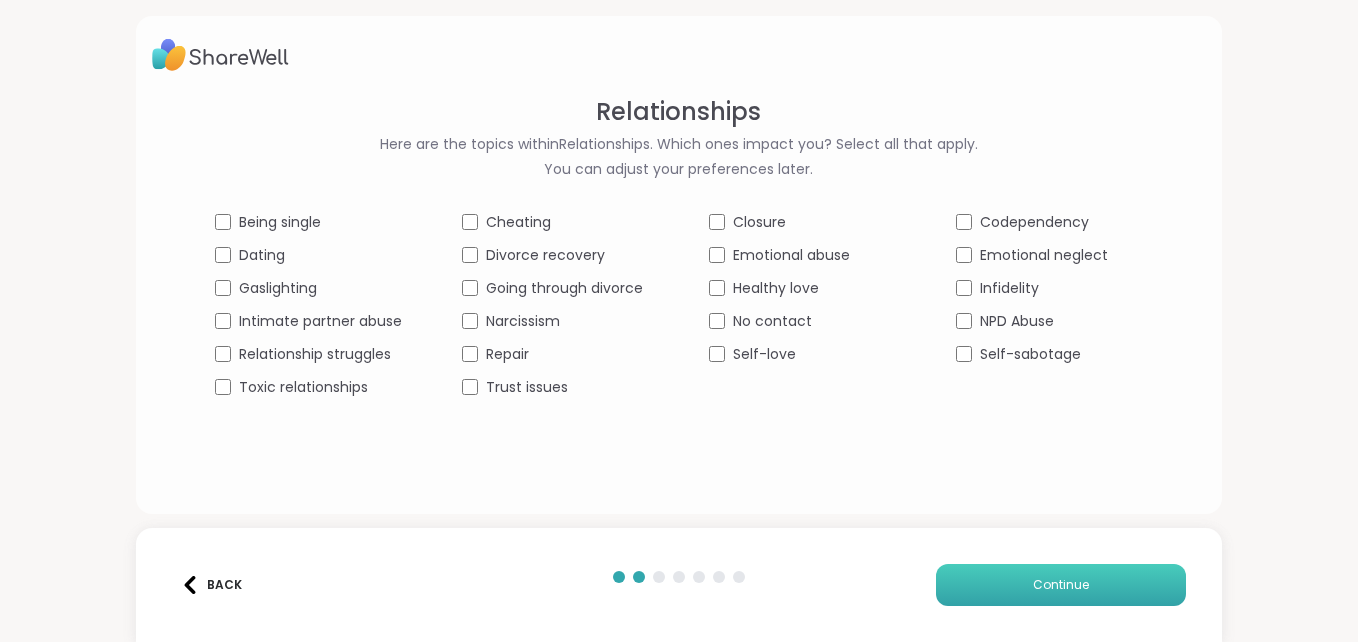 click on "Continue" at bounding box center (1061, 585) 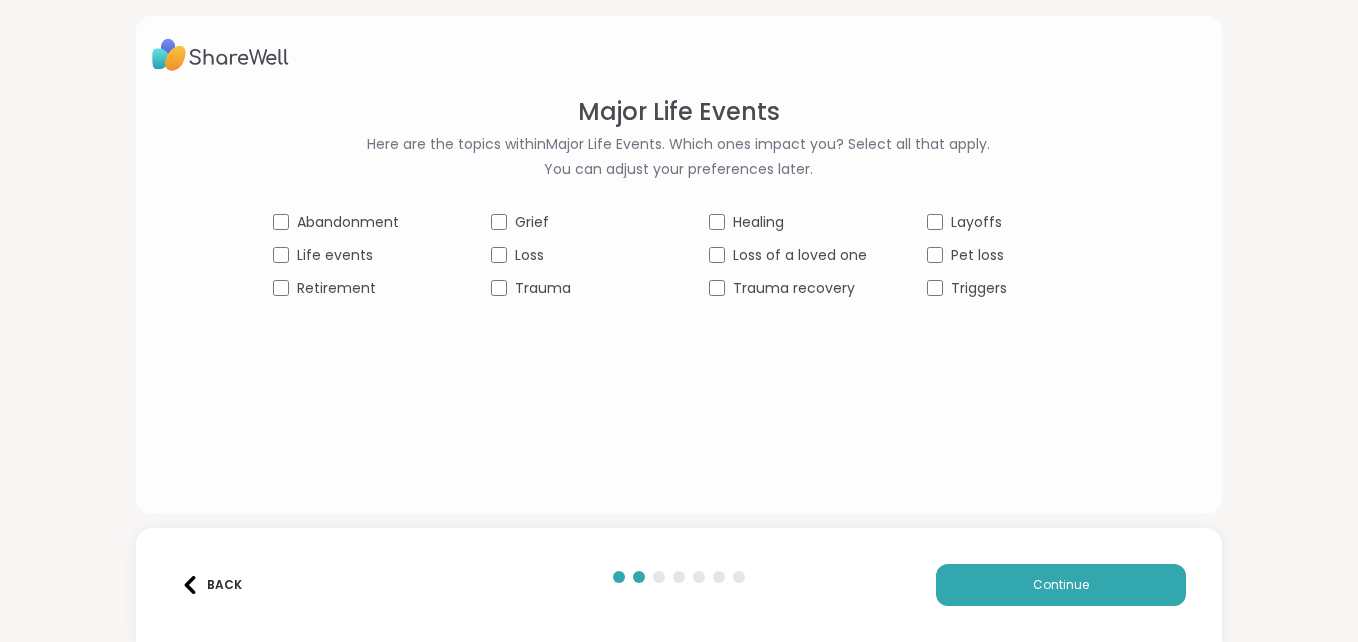 drag, startPoint x: 485, startPoint y: 231, endPoint x: 438, endPoint y: 244, distance: 48.76474 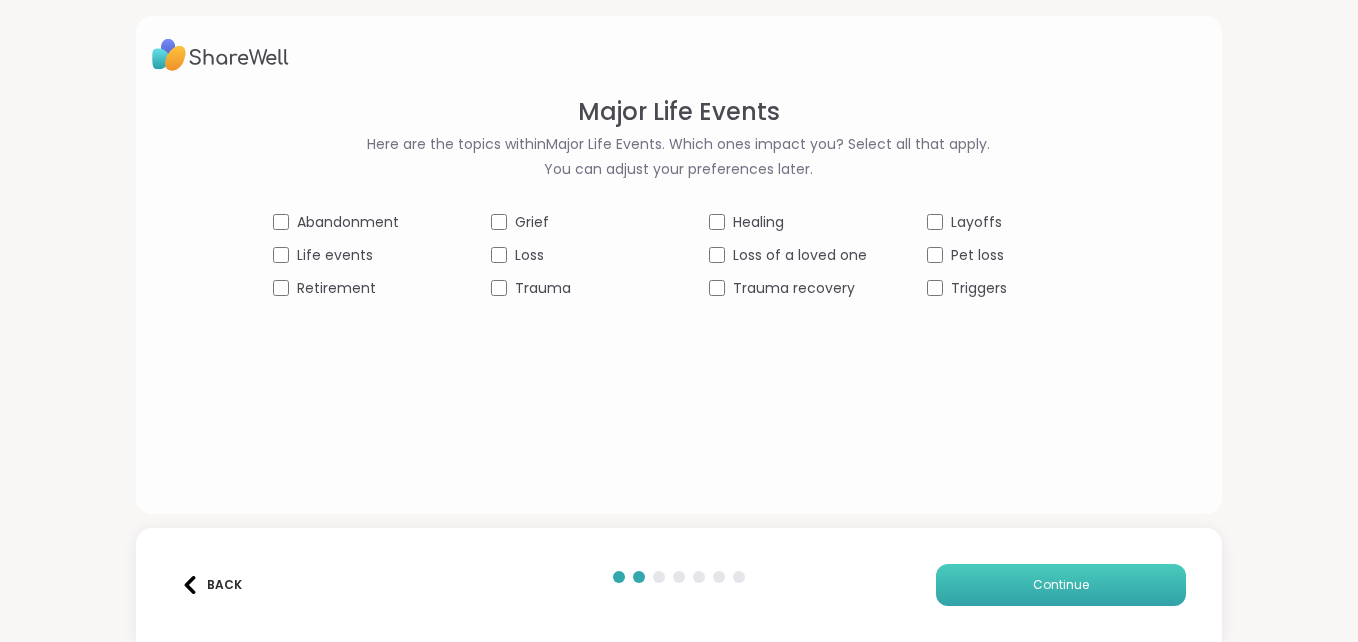 click on "Continue" at bounding box center (1061, 585) 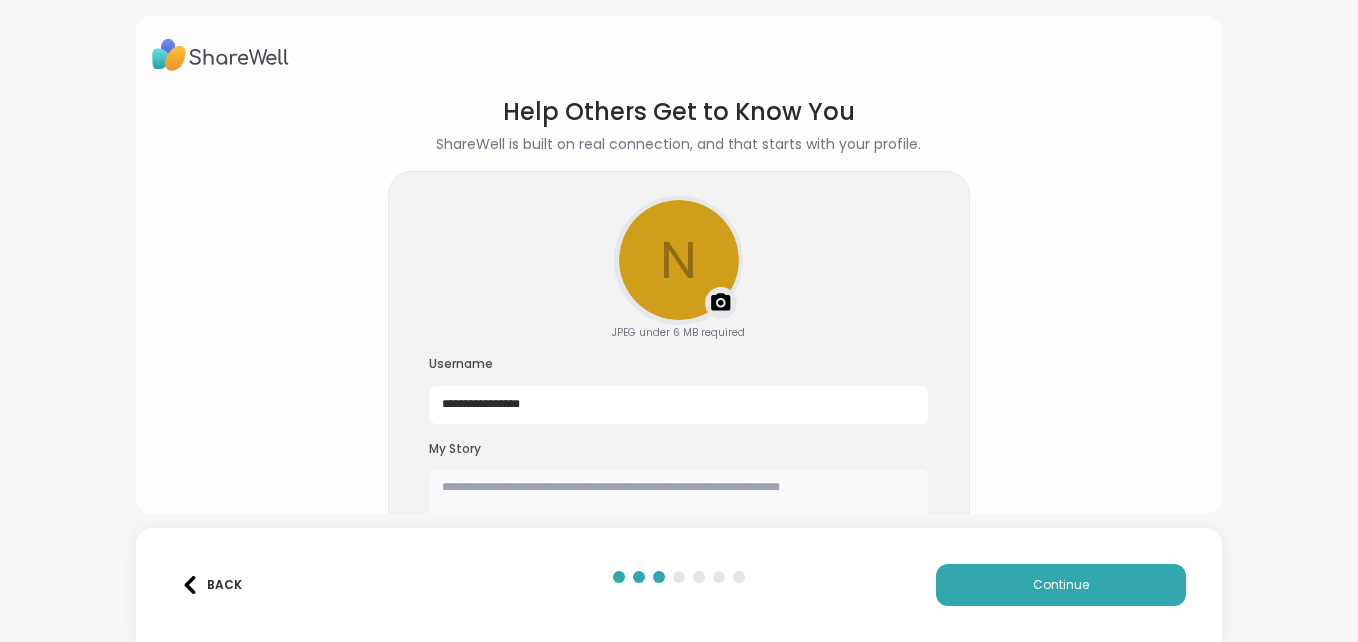 drag, startPoint x: 1026, startPoint y: 577, endPoint x: 816, endPoint y: 488, distance: 228.08113 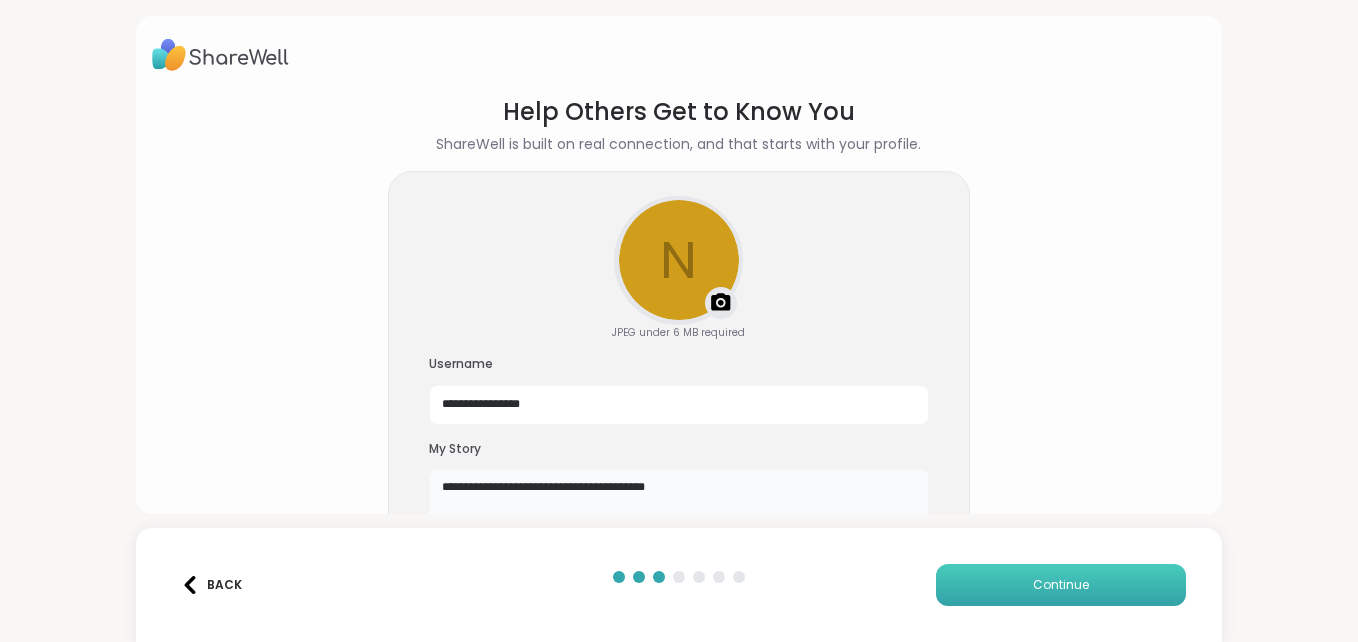 type on "**********" 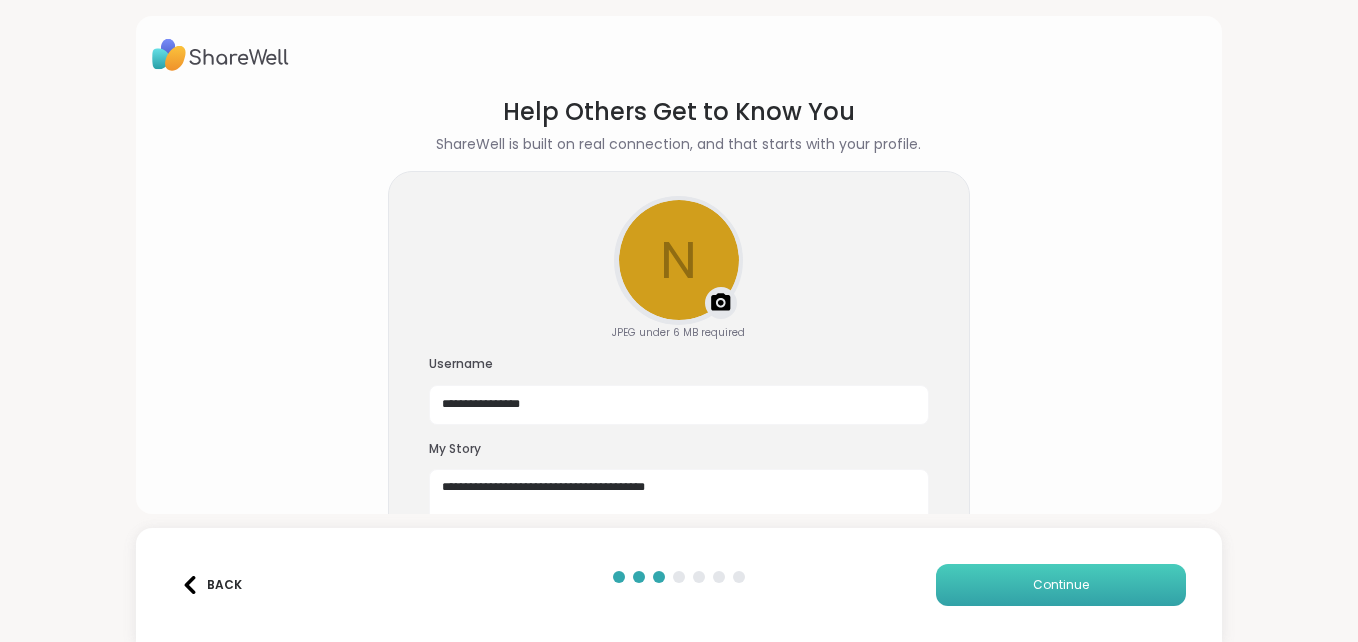 click on "Continue" at bounding box center (1061, 585) 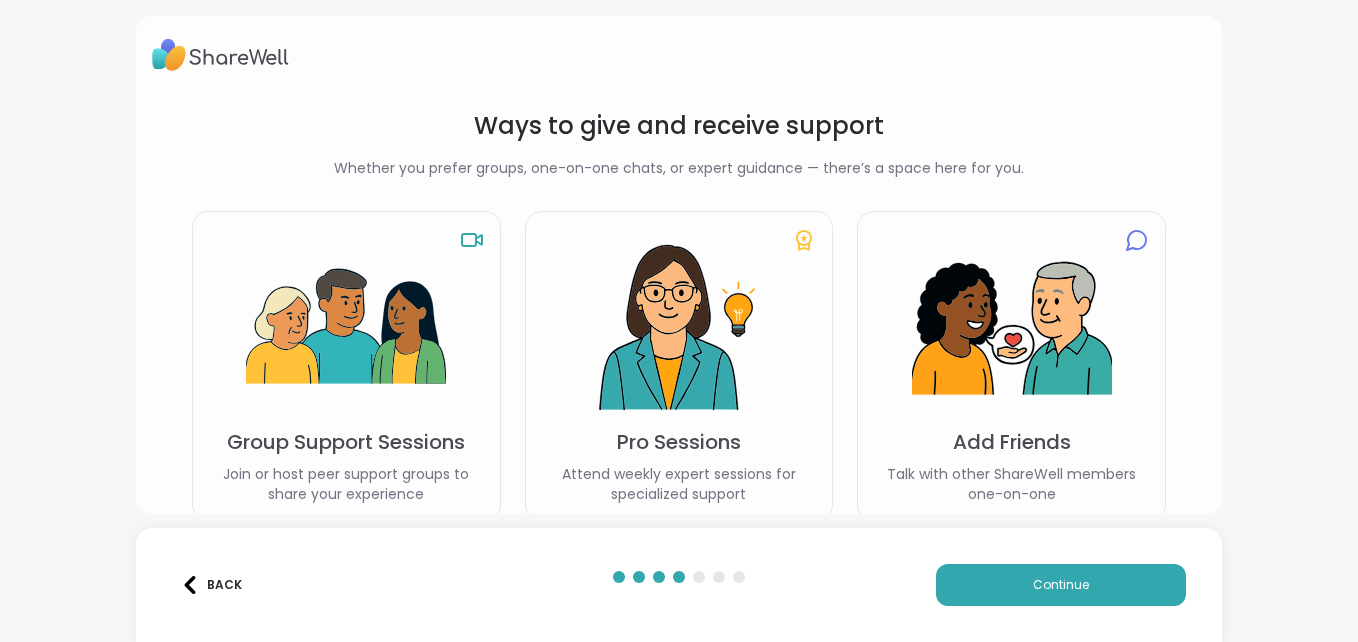 type 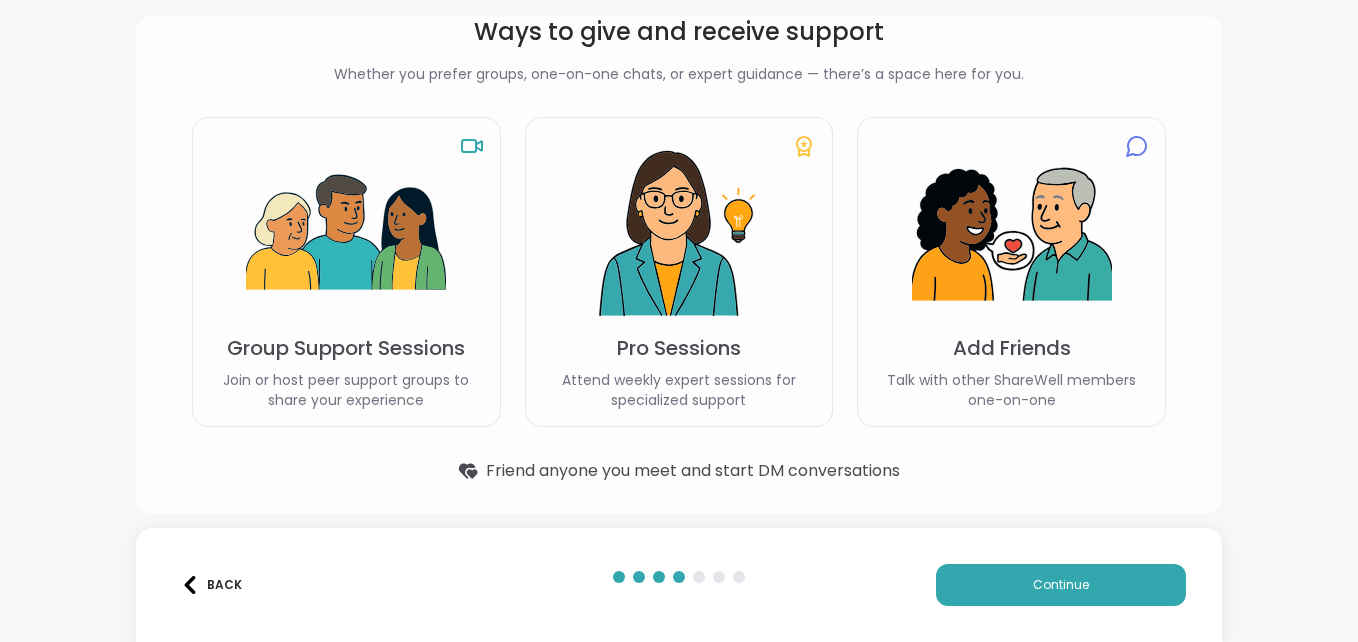 scroll, scrollTop: 95, scrollLeft: 0, axis: vertical 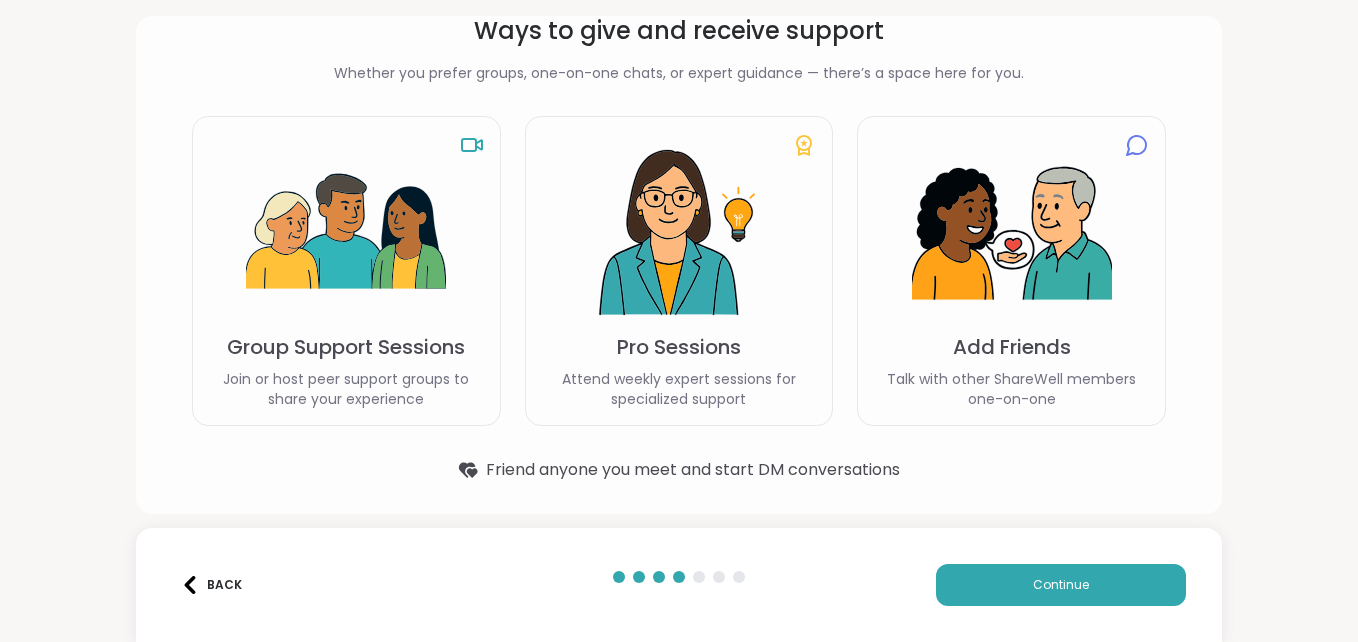 click on "Group Support Sessions Join or host peer support groups to share your experience" at bounding box center [346, 271] 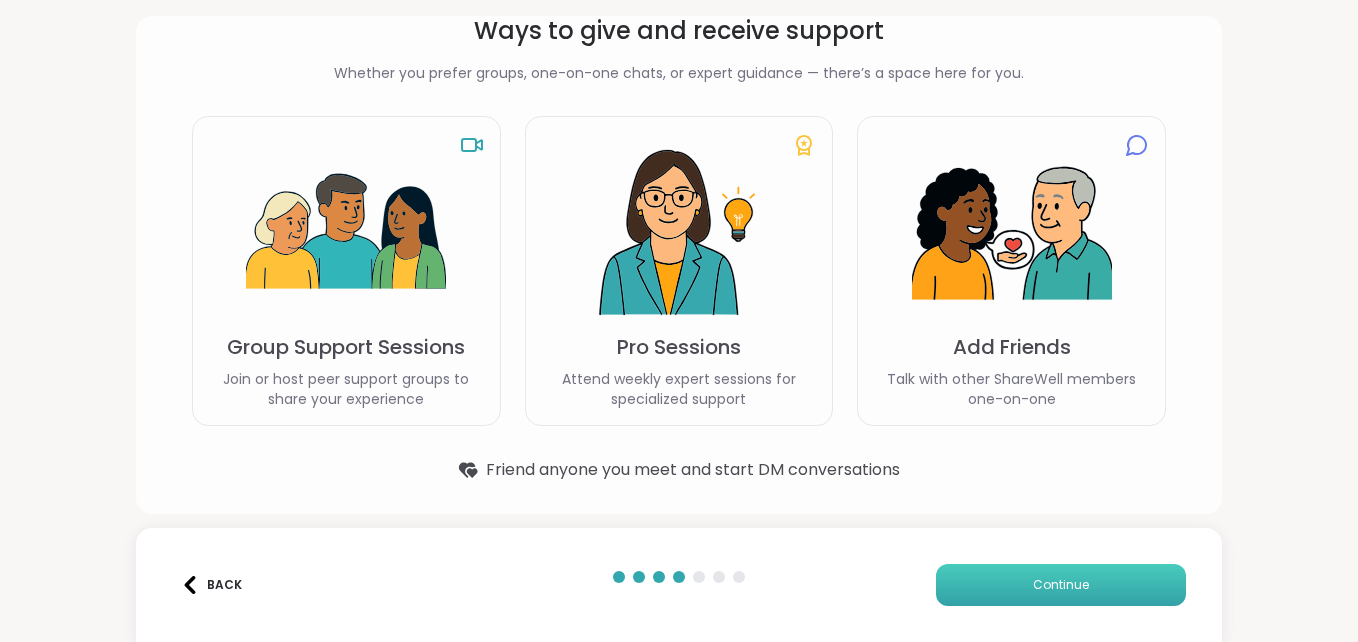 click on "Continue" at bounding box center [1061, 585] 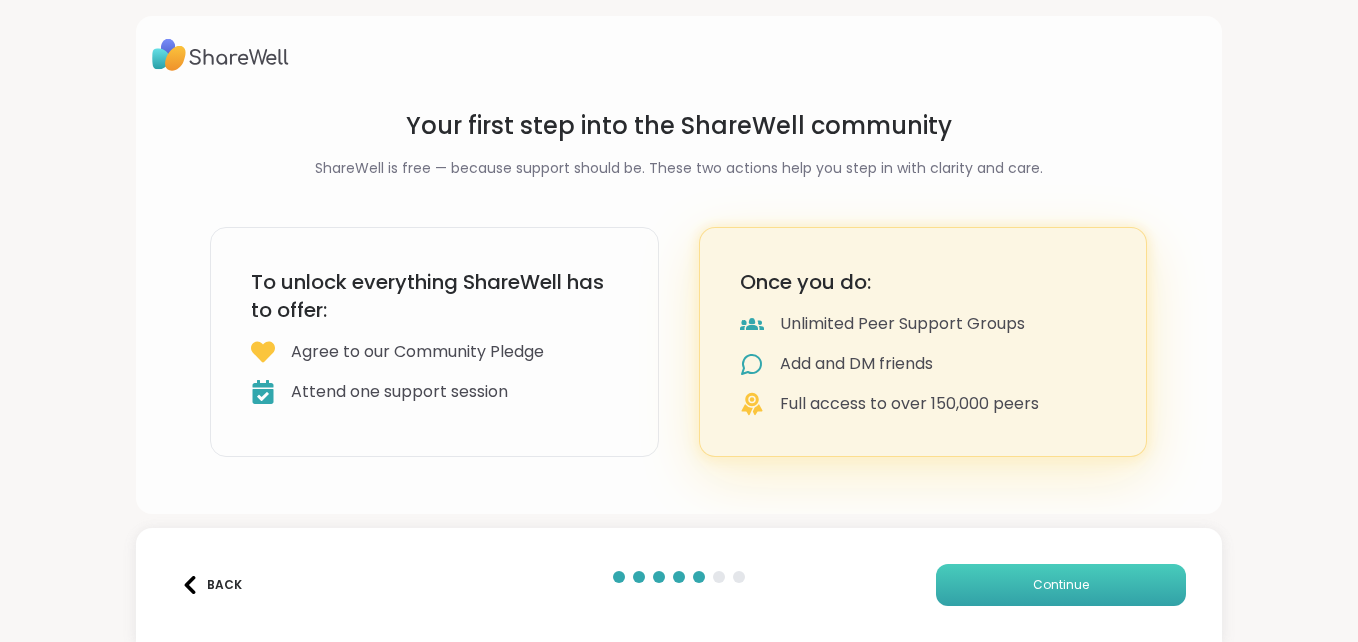 click on "Continue" at bounding box center [1061, 585] 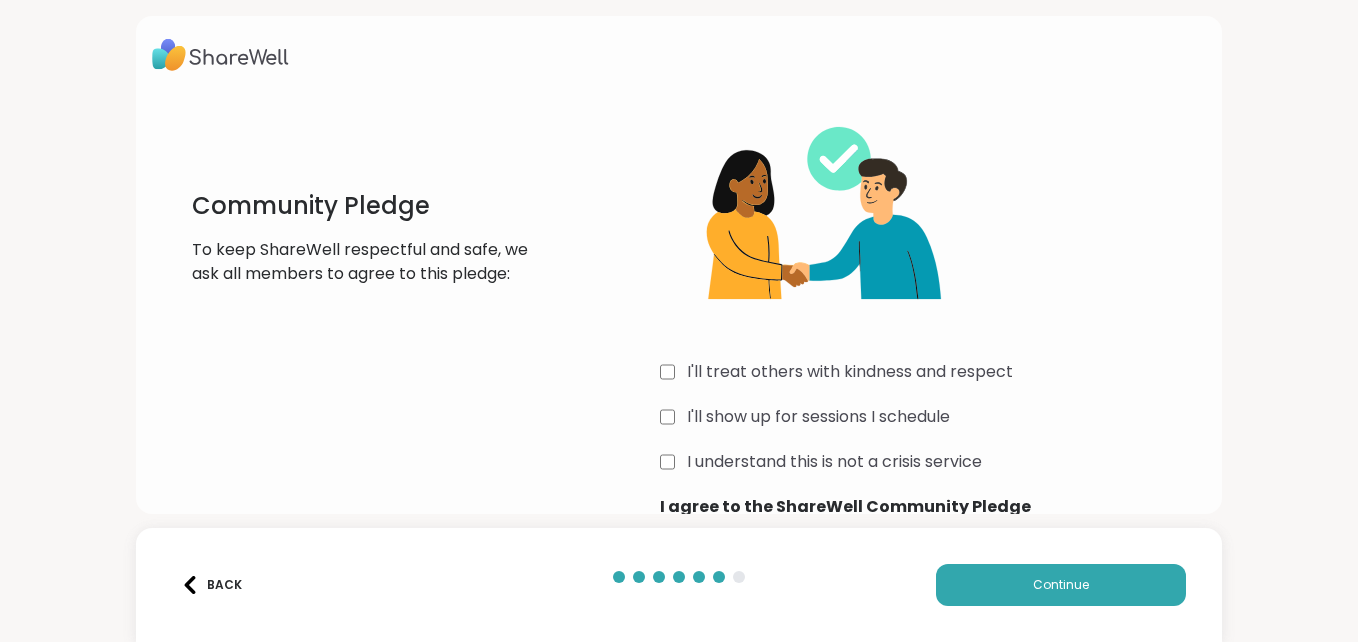 scroll, scrollTop: 21, scrollLeft: 0, axis: vertical 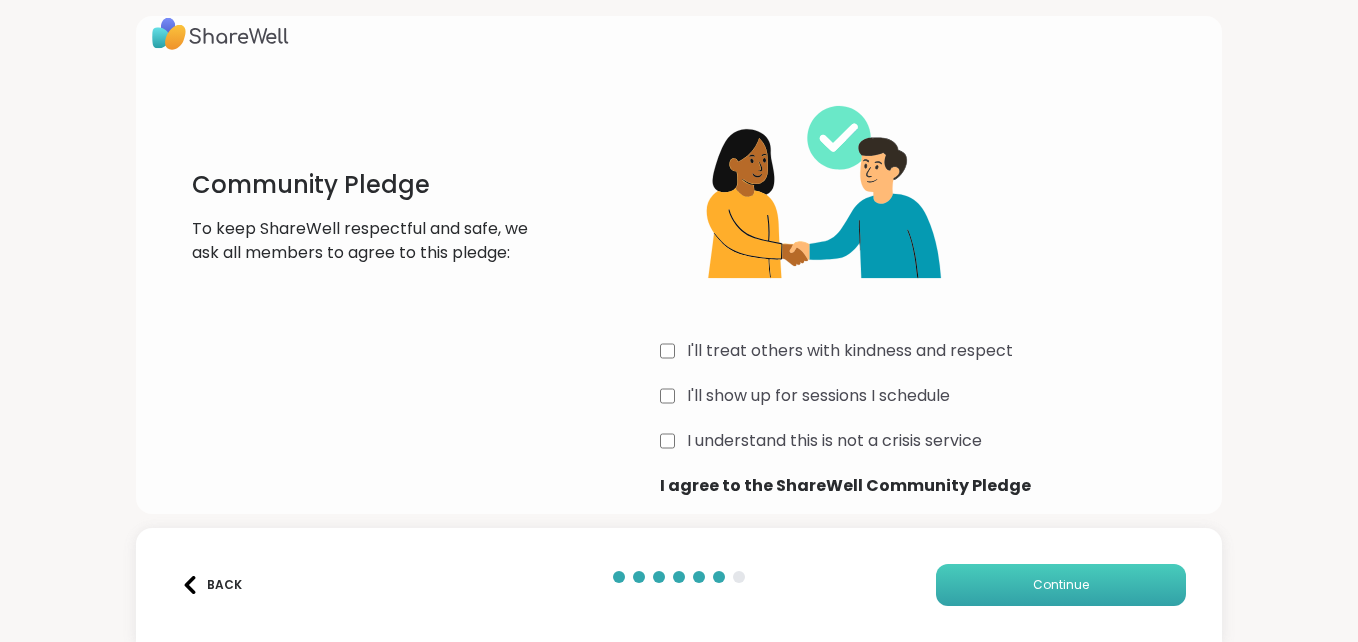 click on "Continue" at bounding box center [1061, 585] 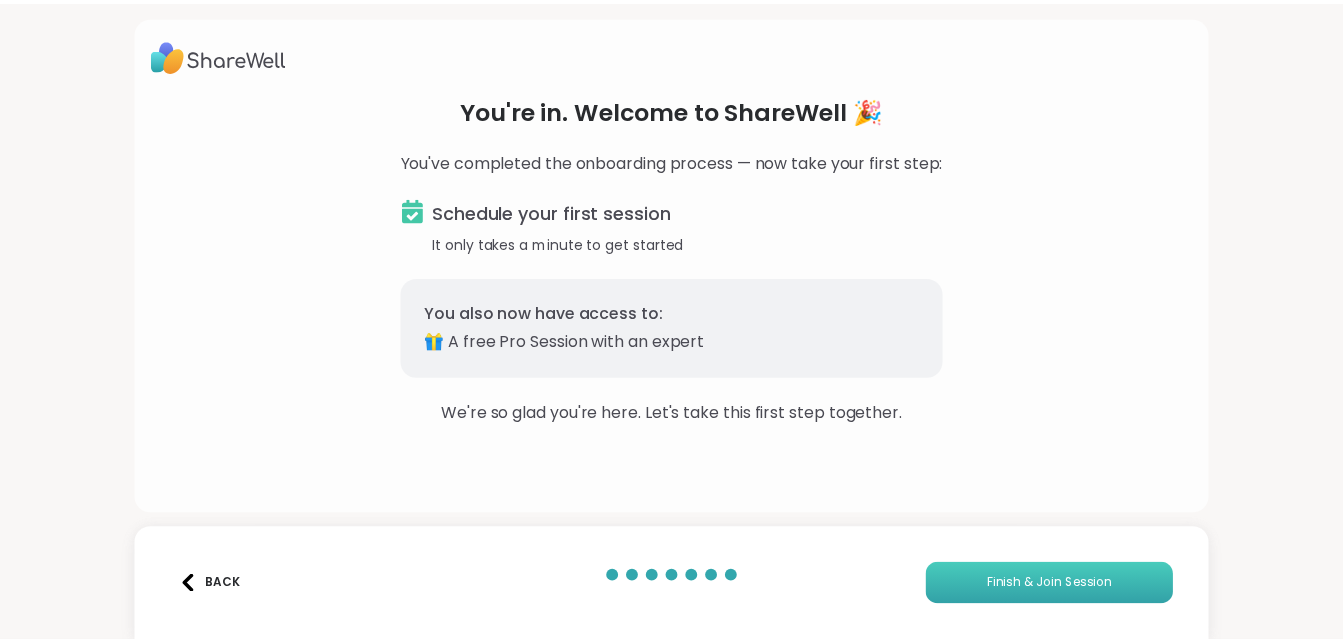 scroll, scrollTop: 0, scrollLeft: 0, axis: both 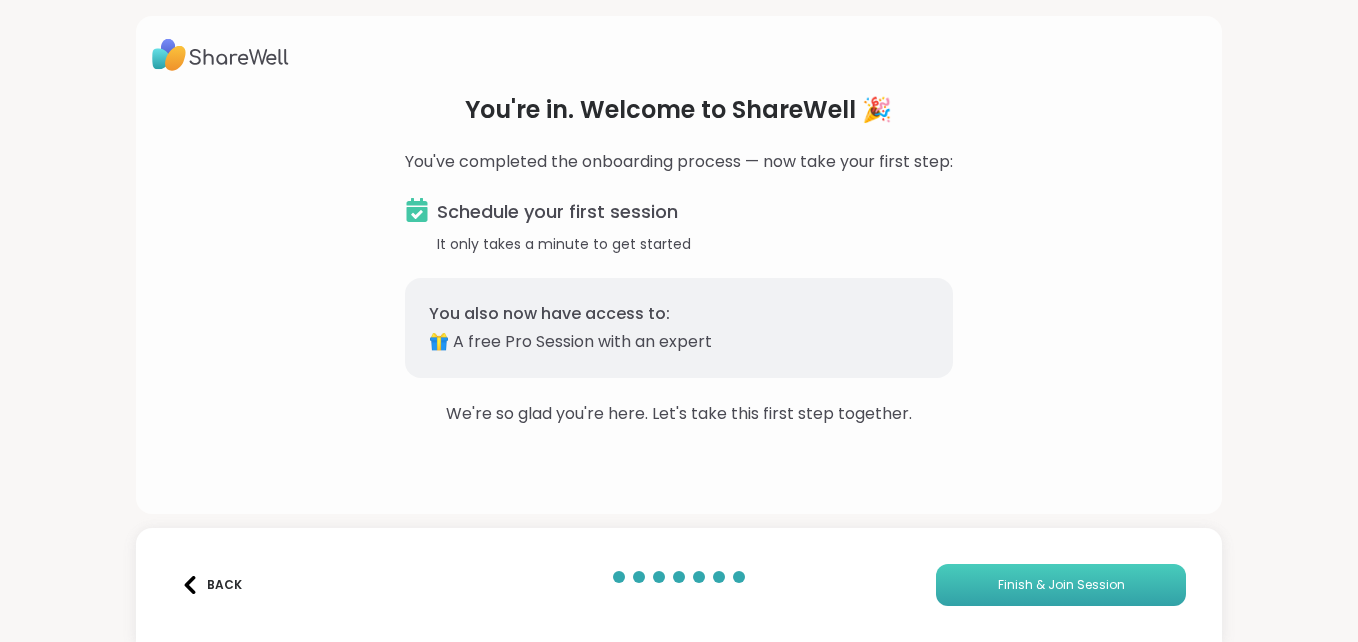 click on "Finish & Join Session" at bounding box center (1061, 585) 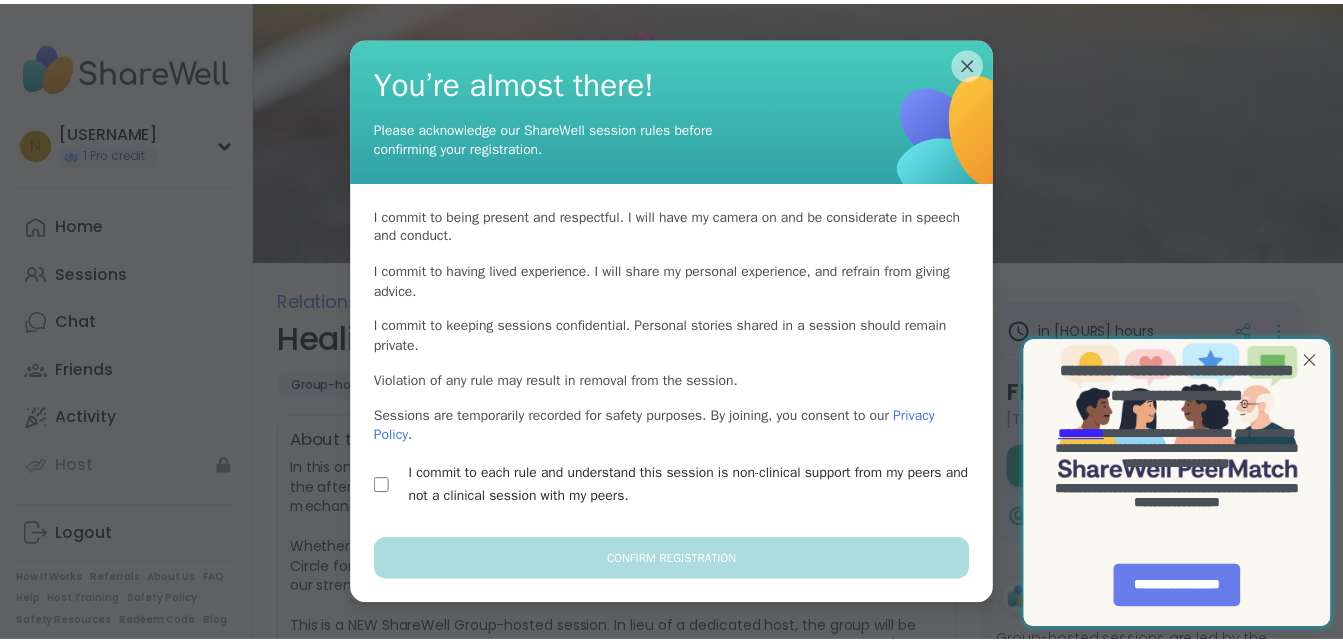scroll, scrollTop: 0, scrollLeft: 0, axis: both 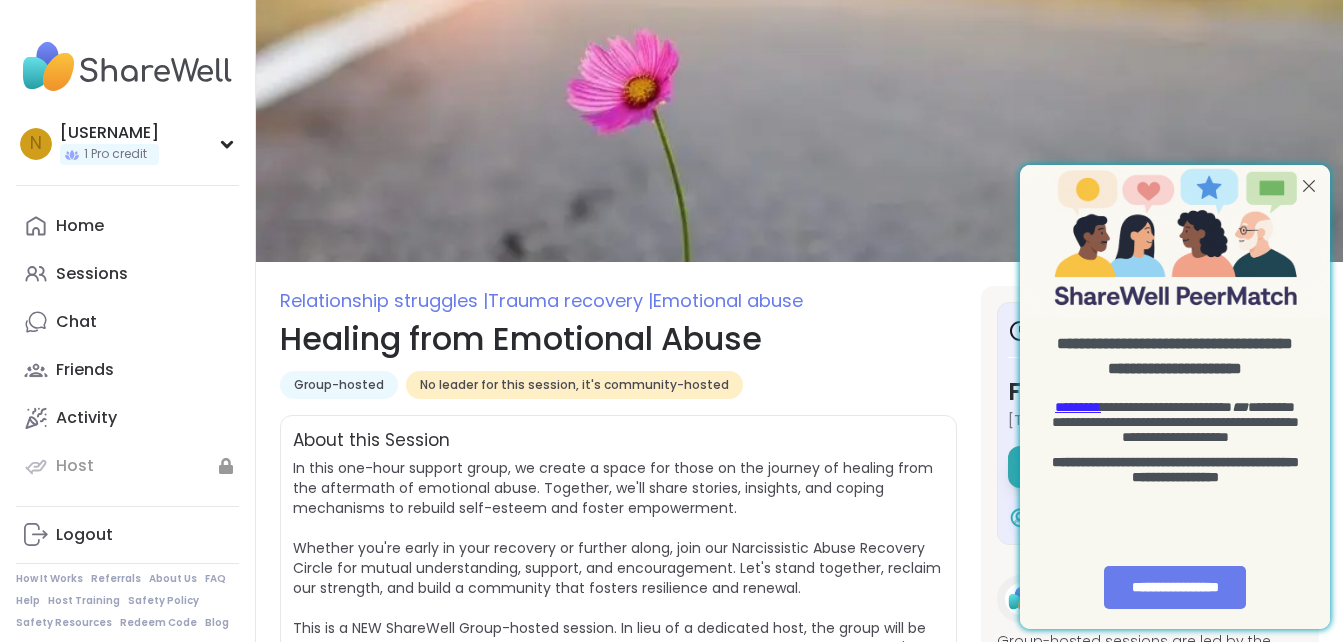 click on "**********" at bounding box center [1177, 397] 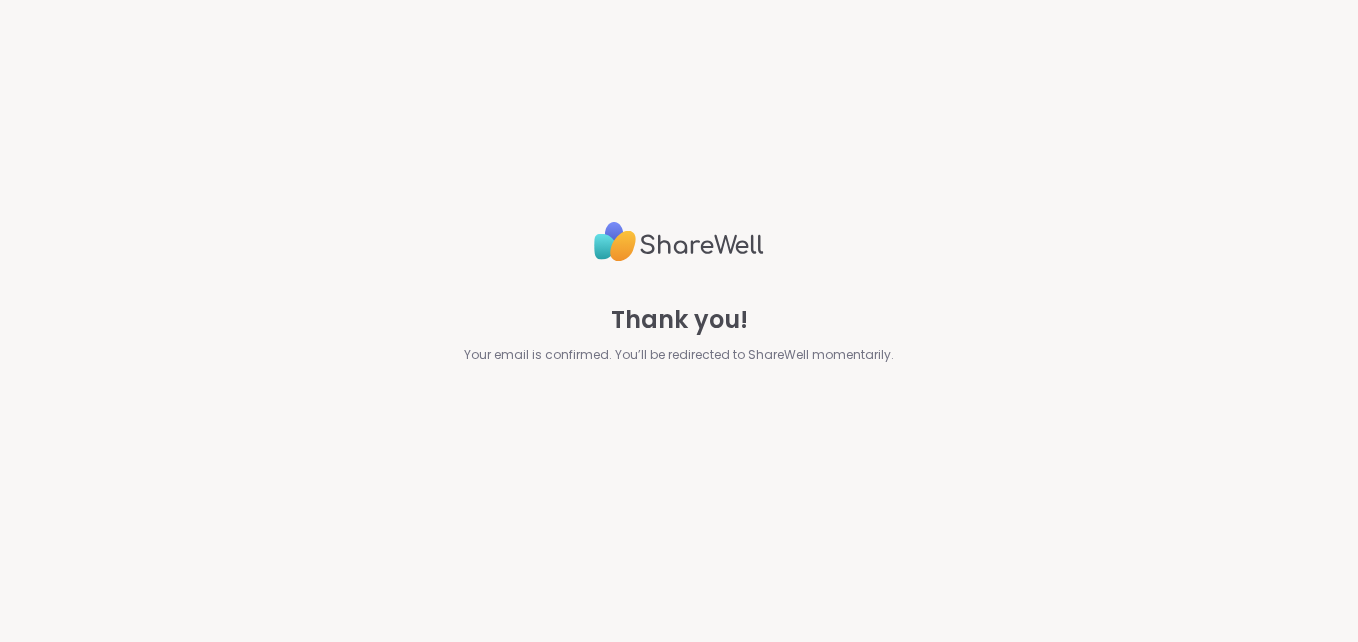 scroll, scrollTop: 0, scrollLeft: 0, axis: both 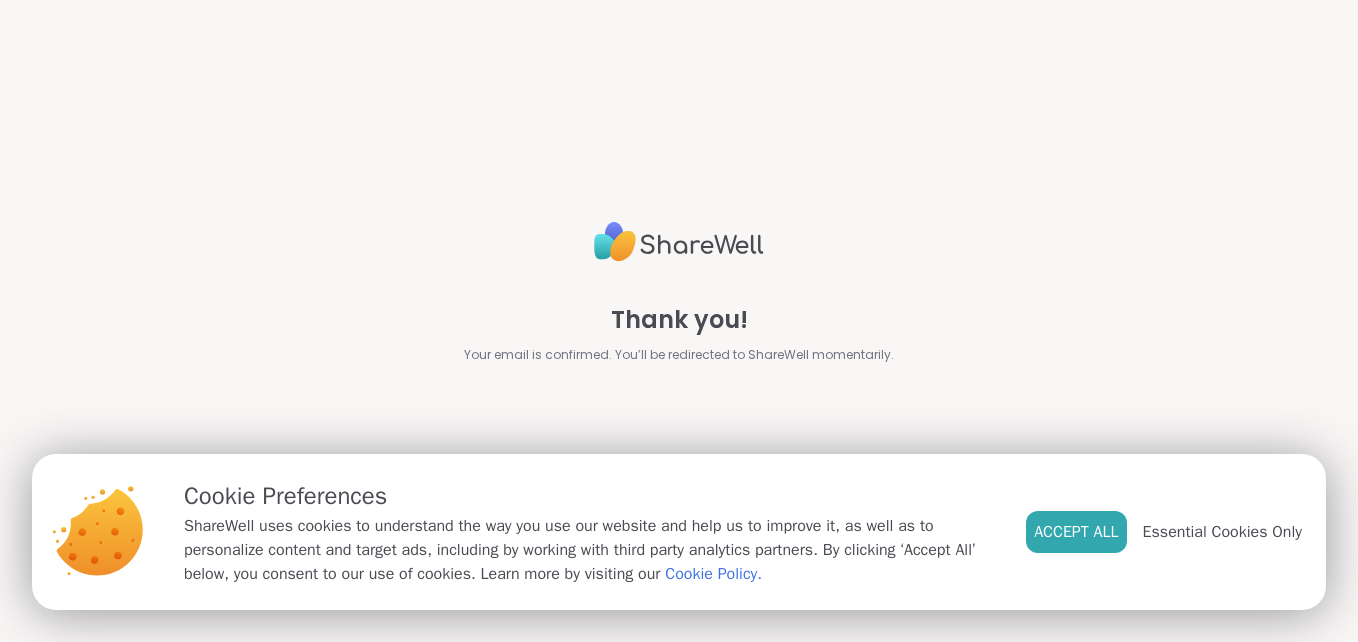 click on "Thank you! Your email is confirmed. You’ll be redirected to ShareWell momentarily." at bounding box center (679, 321) 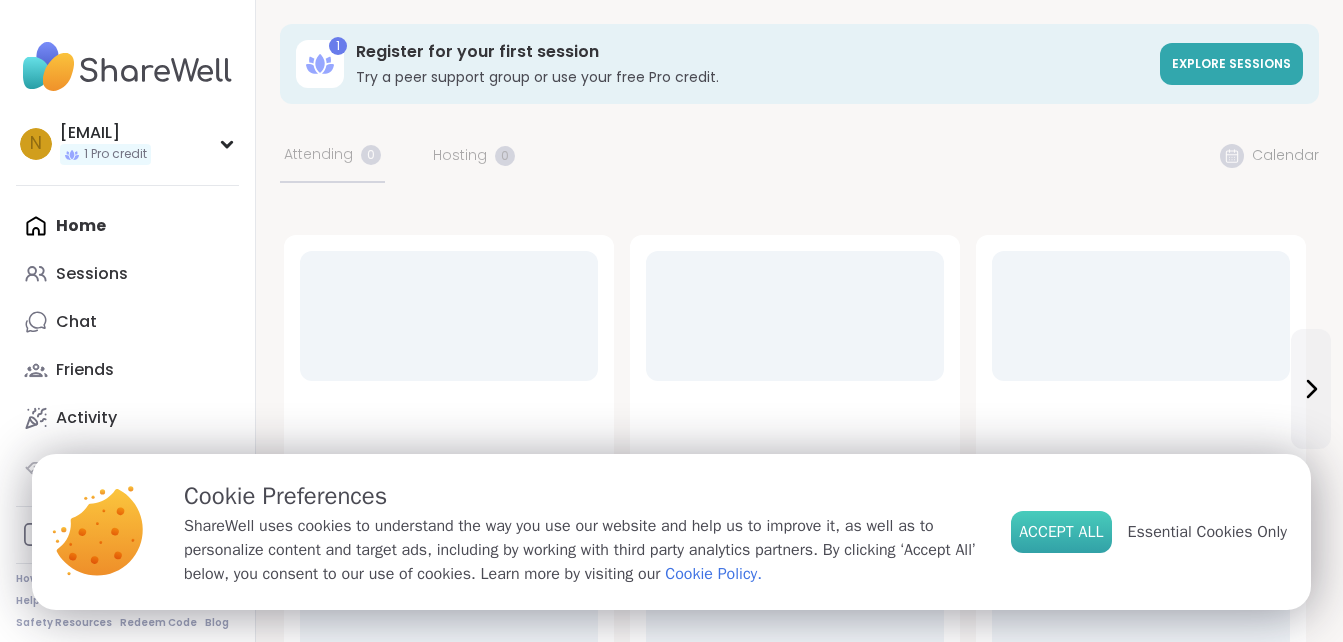 click on "Accept All" at bounding box center (1061, 532) 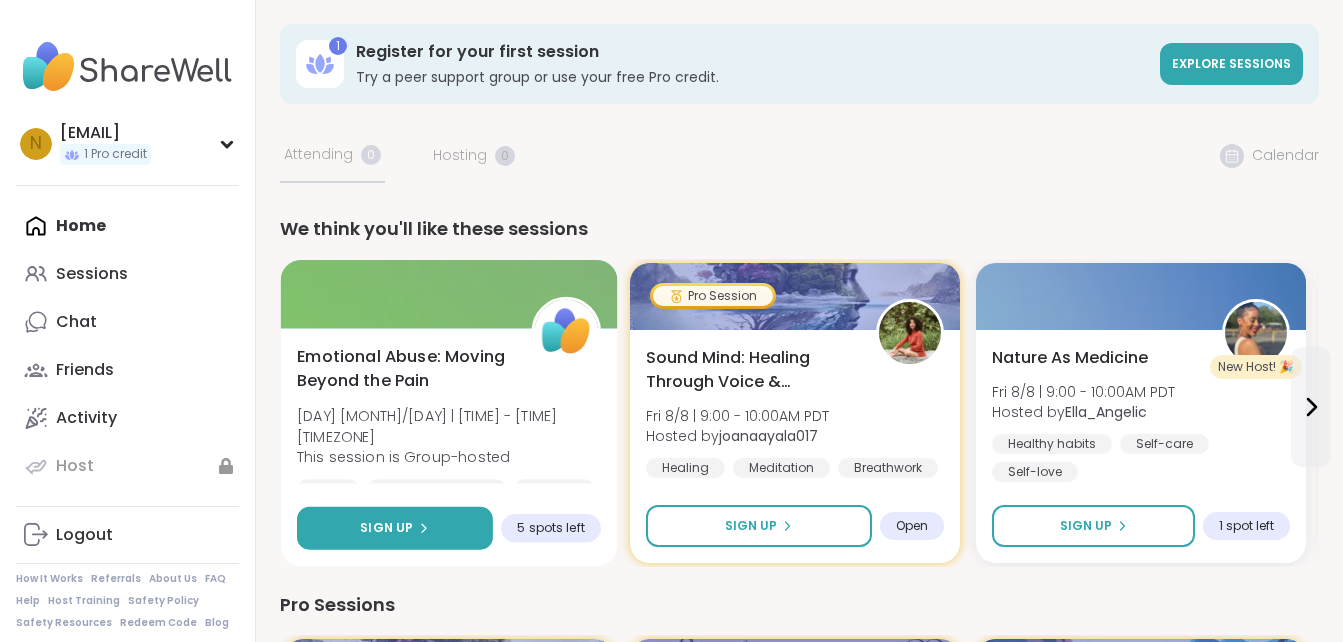 click on "Sign Up" at bounding box center (395, 528) 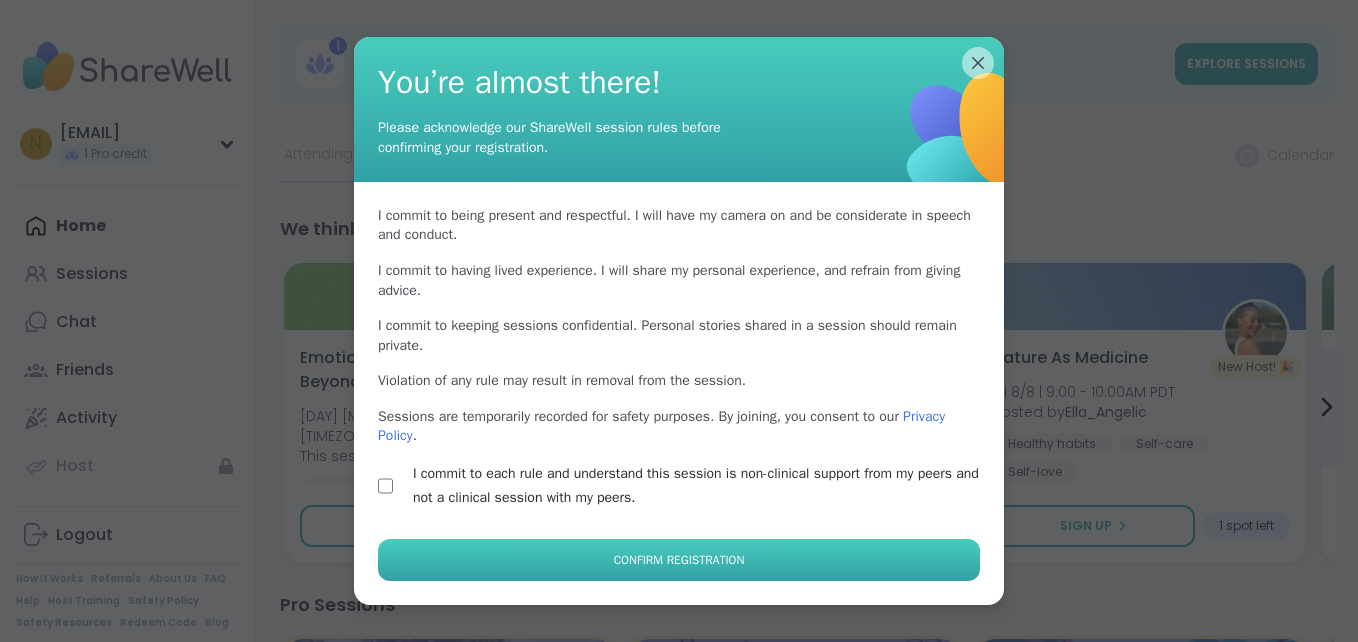 click on "Confirm Registration" at bounding box center (679, 560) 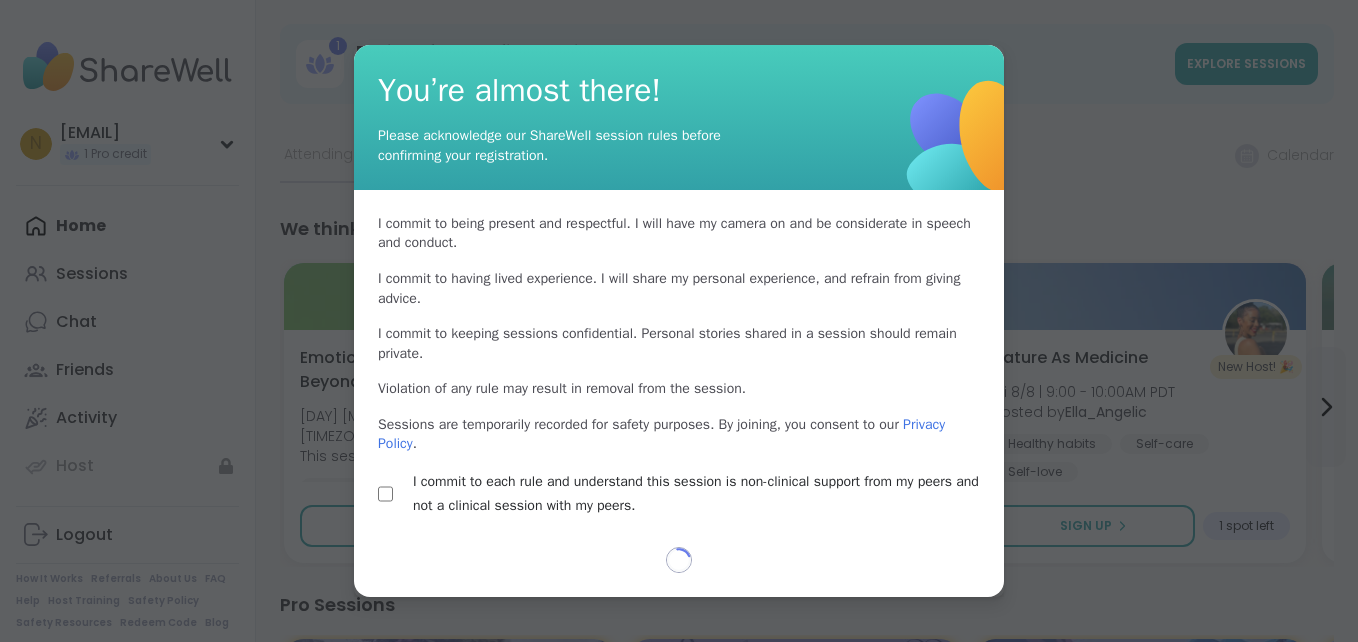 select on "**" 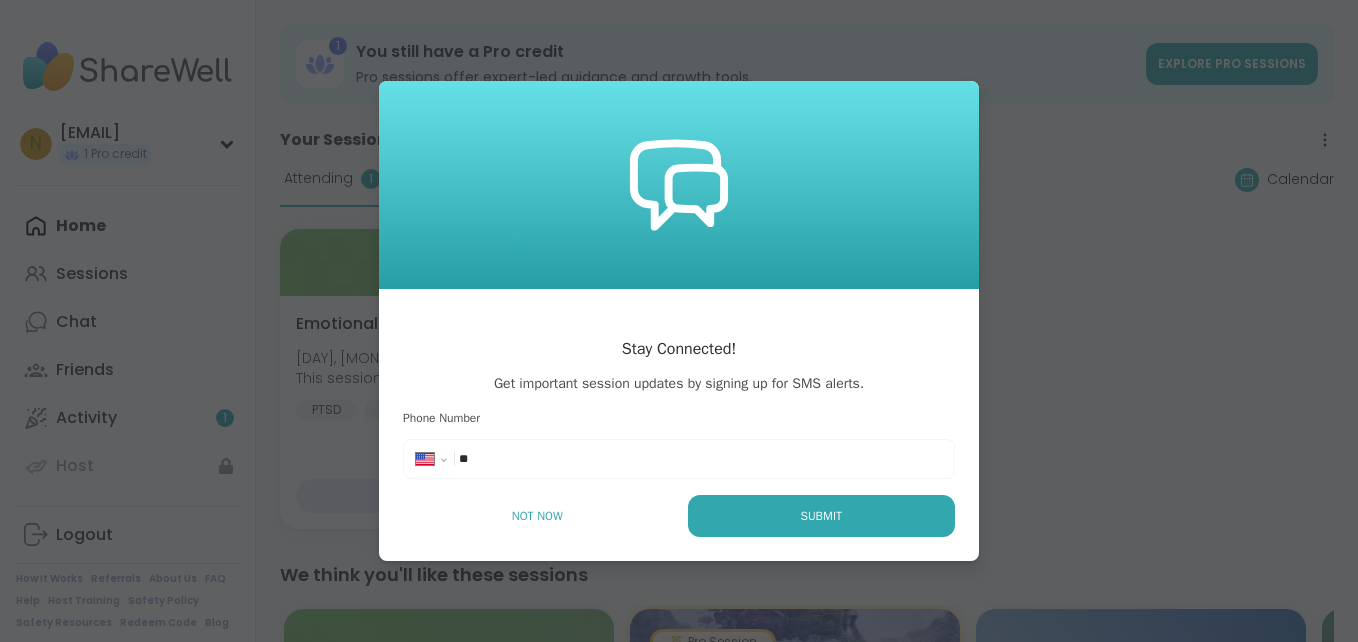 click on "**" at bounding box center [519, 459] 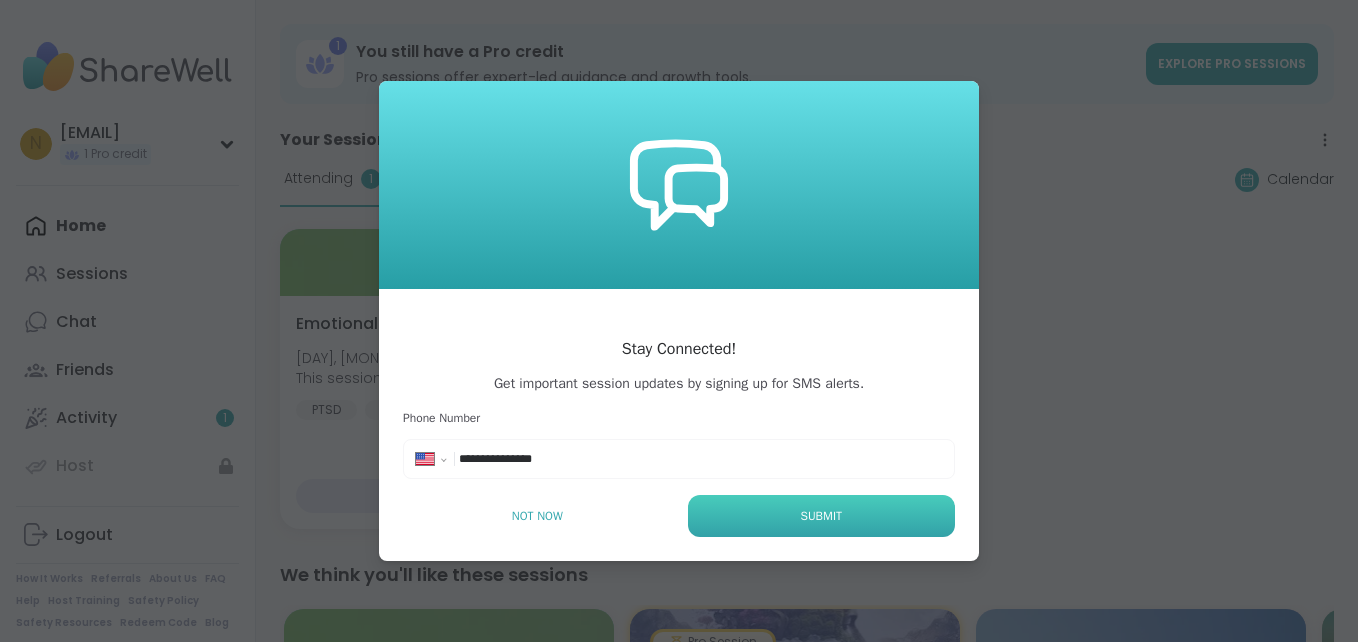 type on "**********" 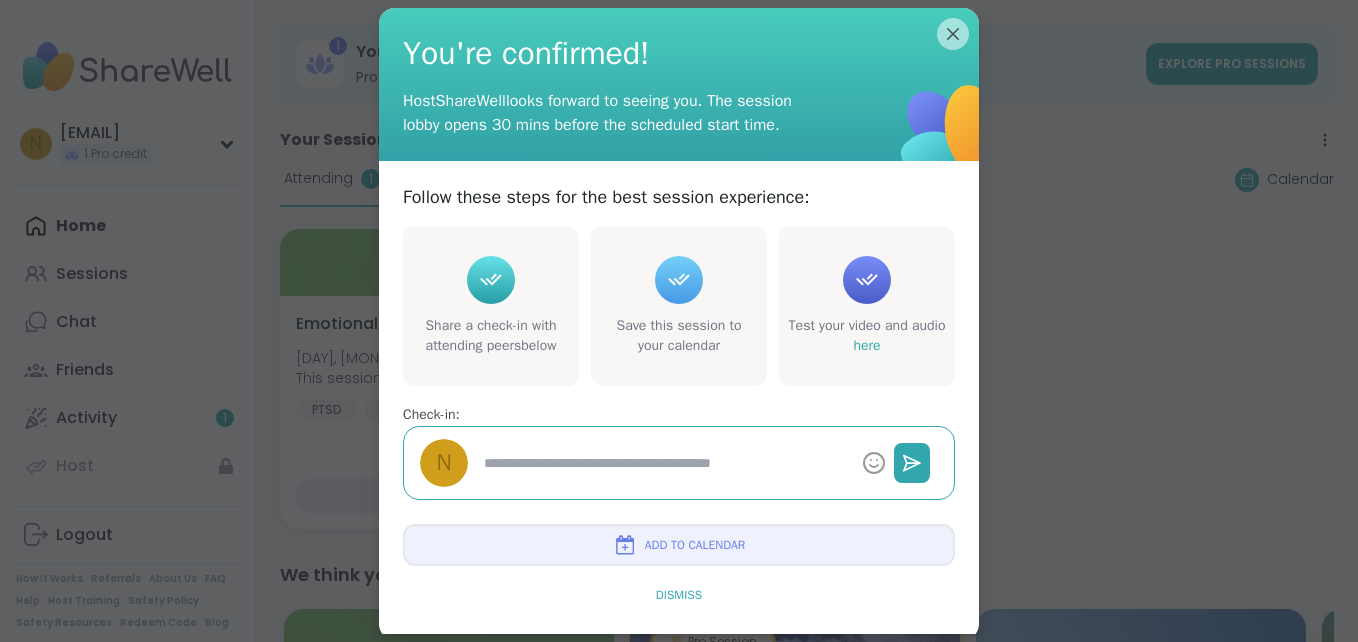 click on "Dismiss" at bounding box center [679, 595] 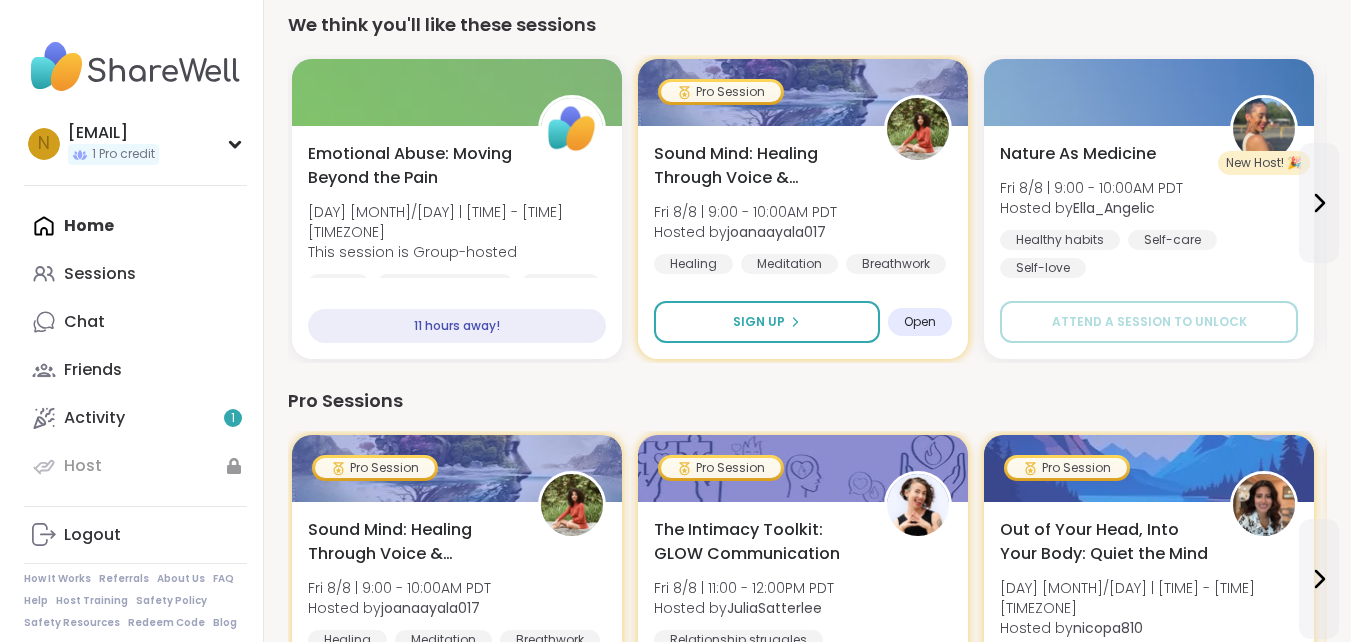 scroll, scrollTop: 517, scrollLeft: 0, axis: vertical 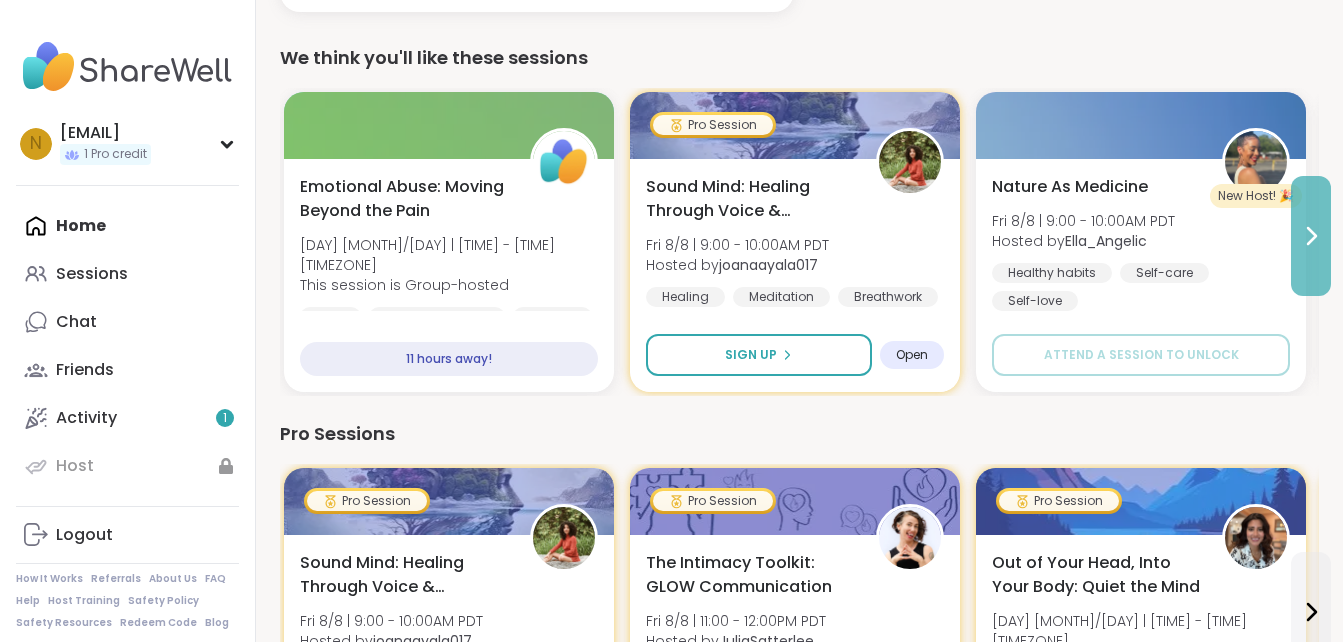 click at bounding box center (1311, 236) 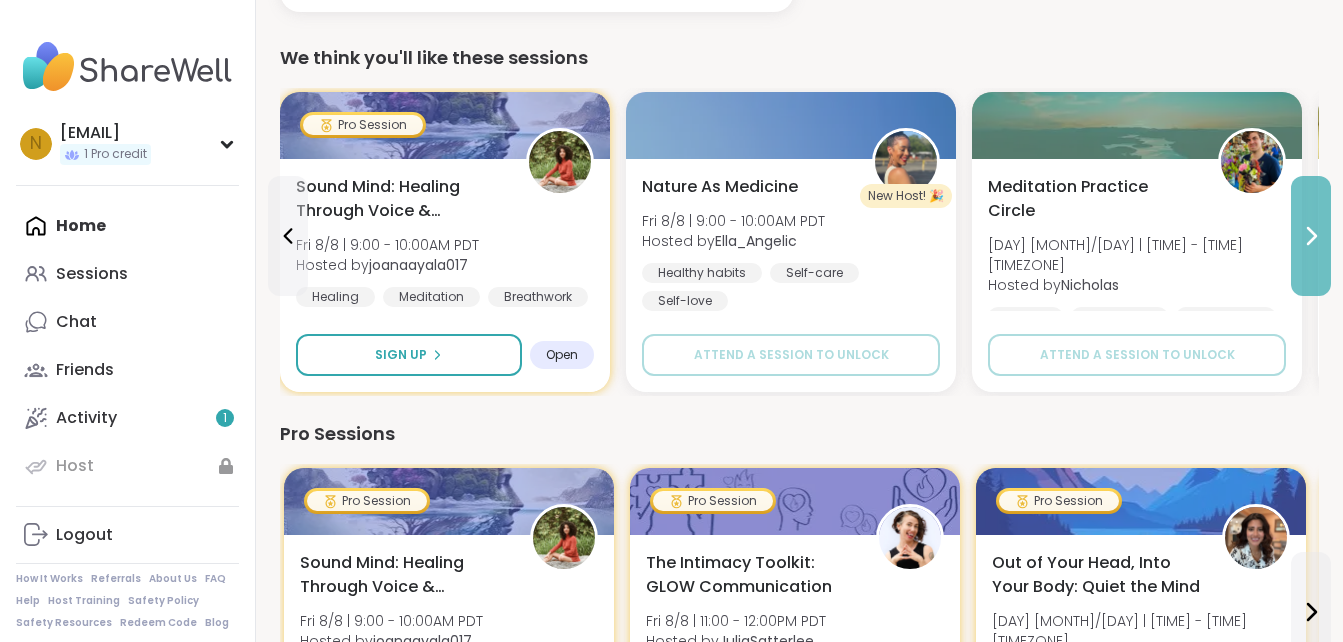 click at bounding box center [1311, 236] 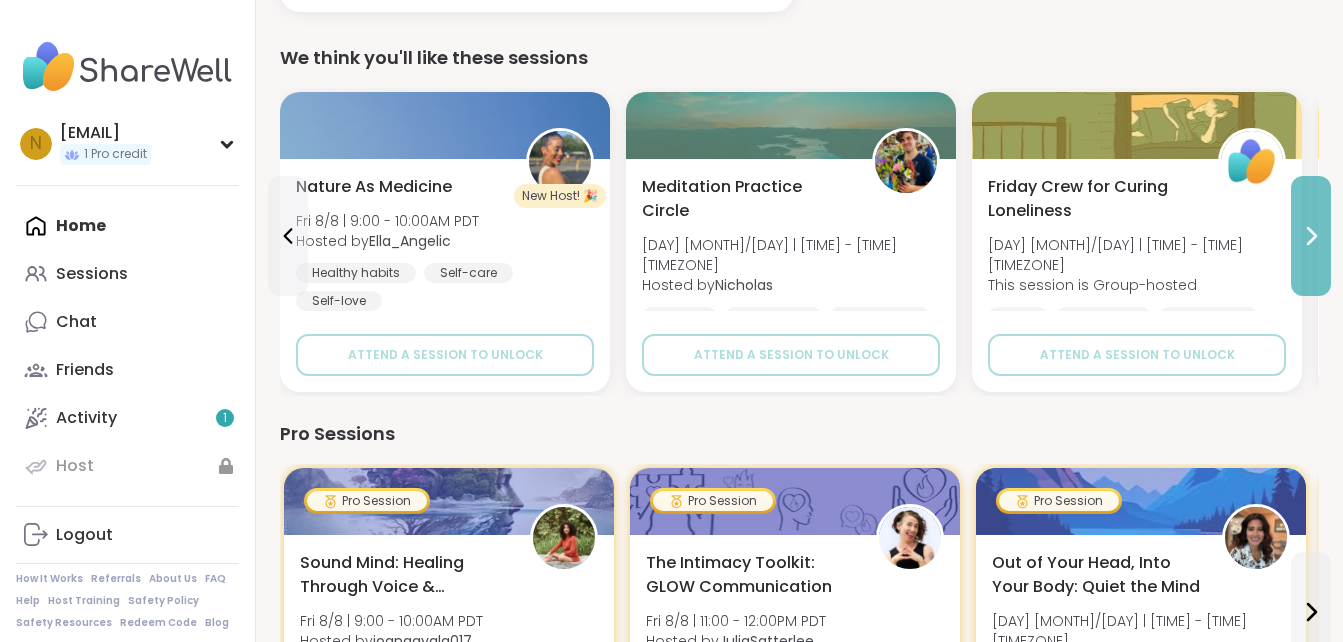 click at bounding box center (1311, 236) 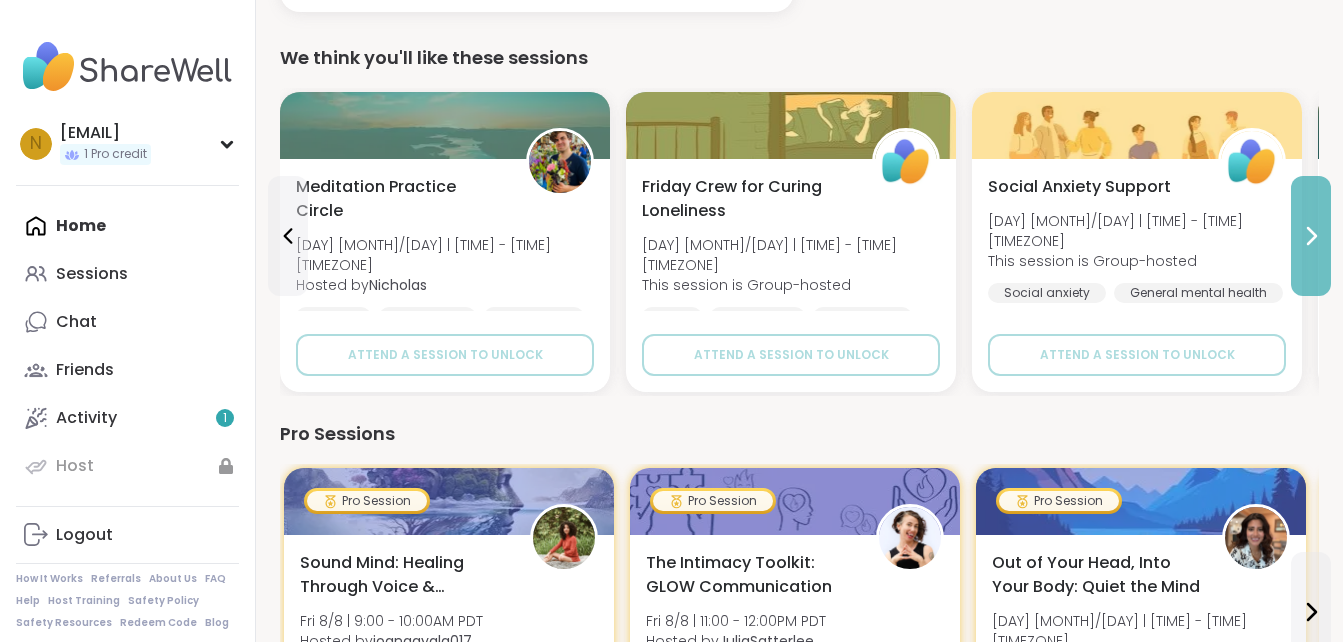click at bounding box center (1311, 236) 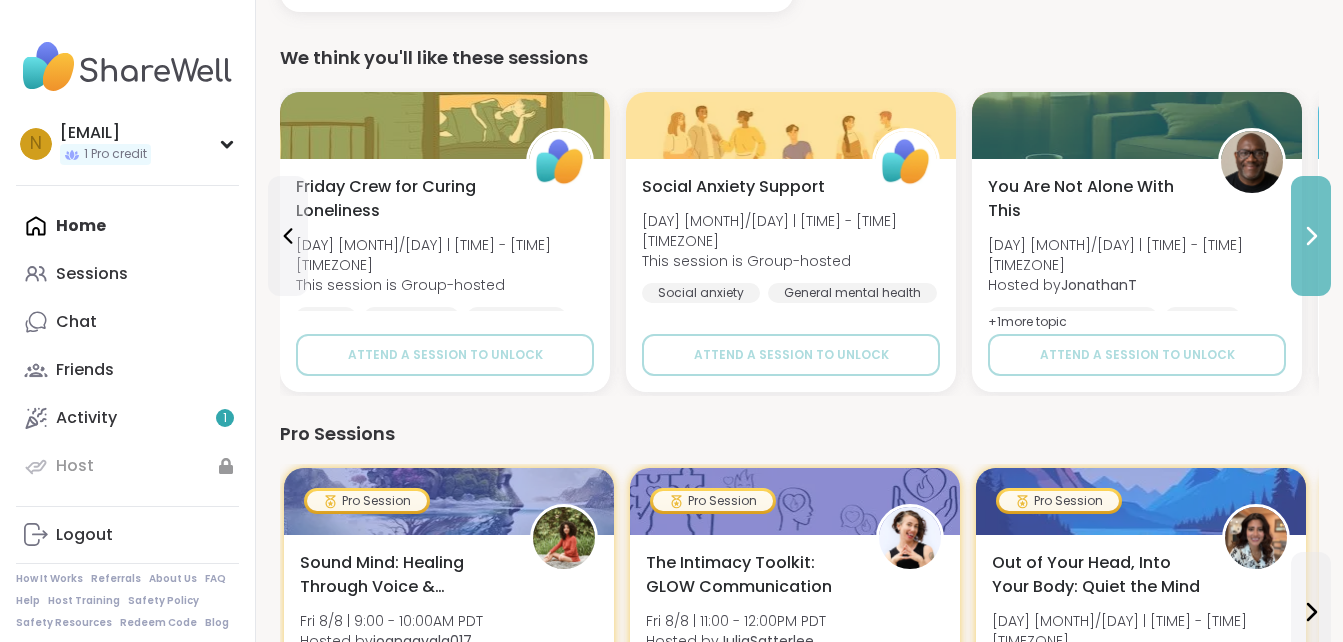 click at bounding box center [1311, 236] 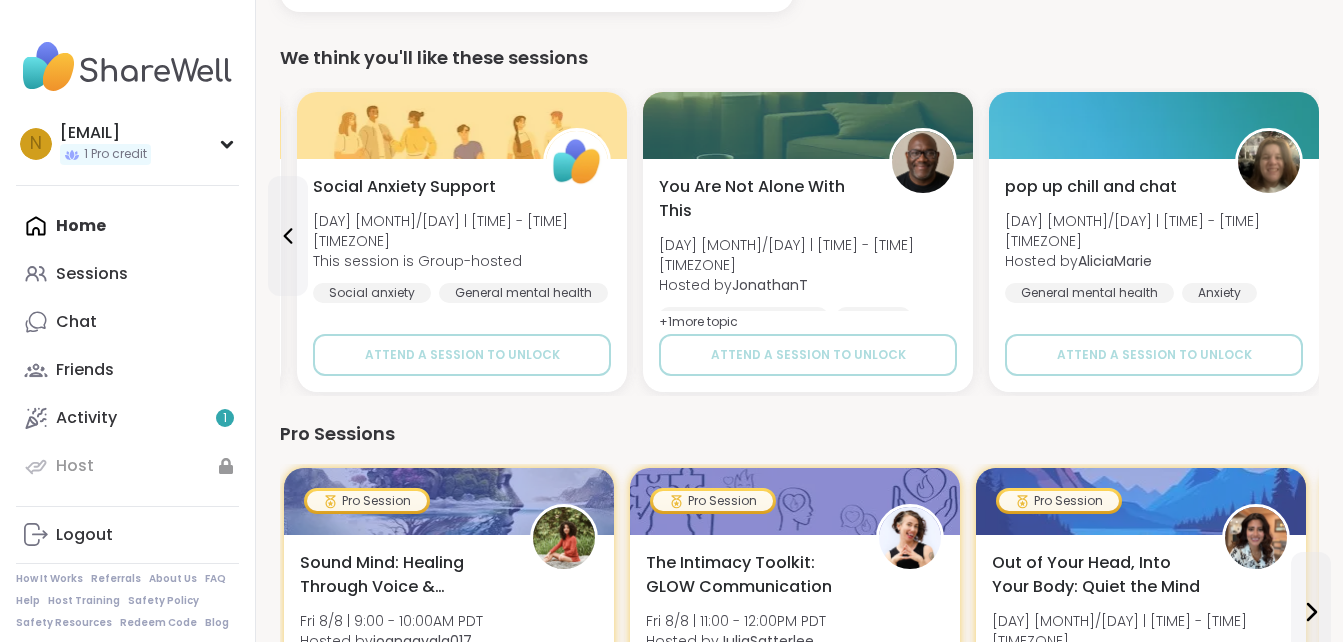 click on "pop up chill and chat  [DAY] [MONTH]/[DAY] | [TIME] - [TIME][TIMEZONE] Hosted by  [NAME] General mental health Anxiety Chronic Illness Attend a session to unlock" at bounding box center [1154, 275] 